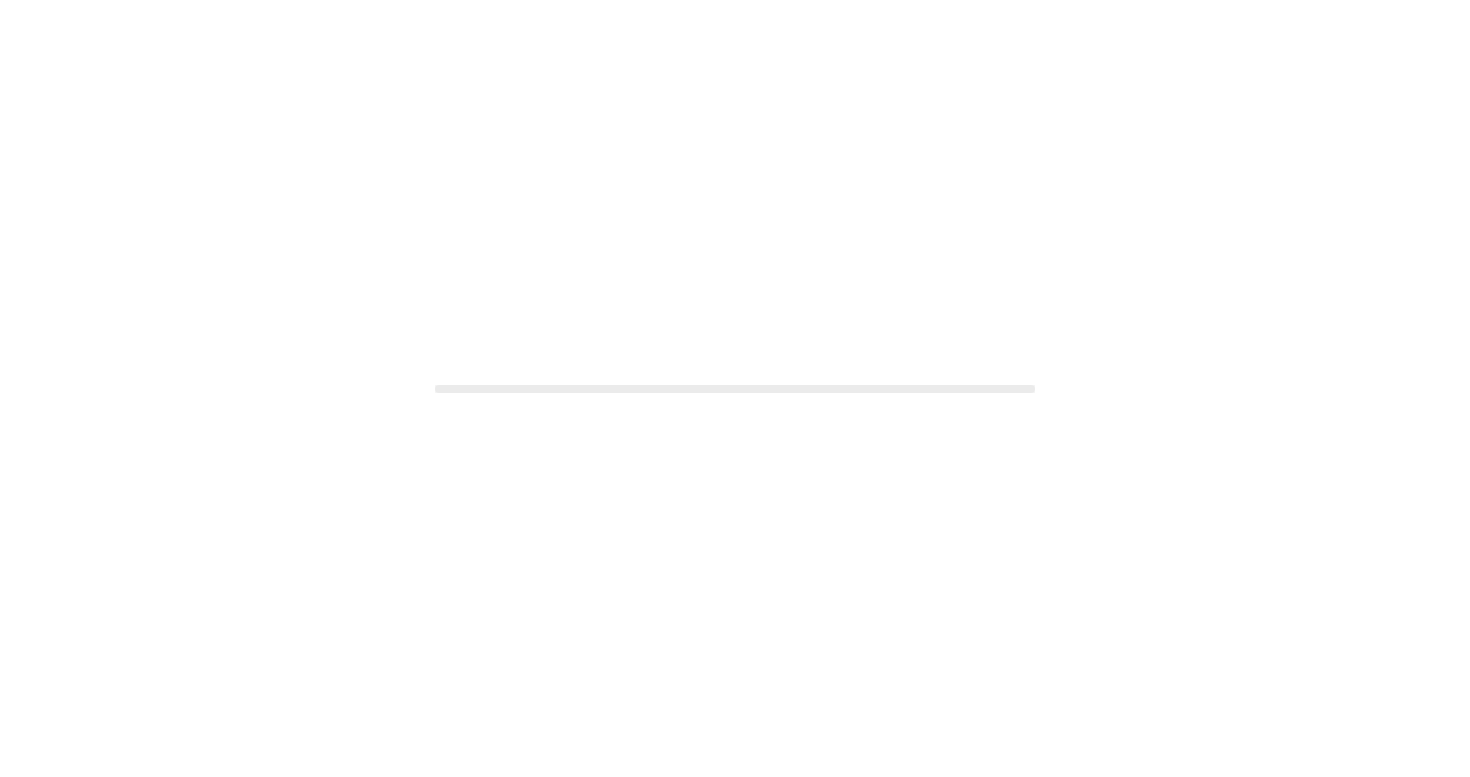 scroll, scrollTop: 0, scrollLeft: 0, axis: both 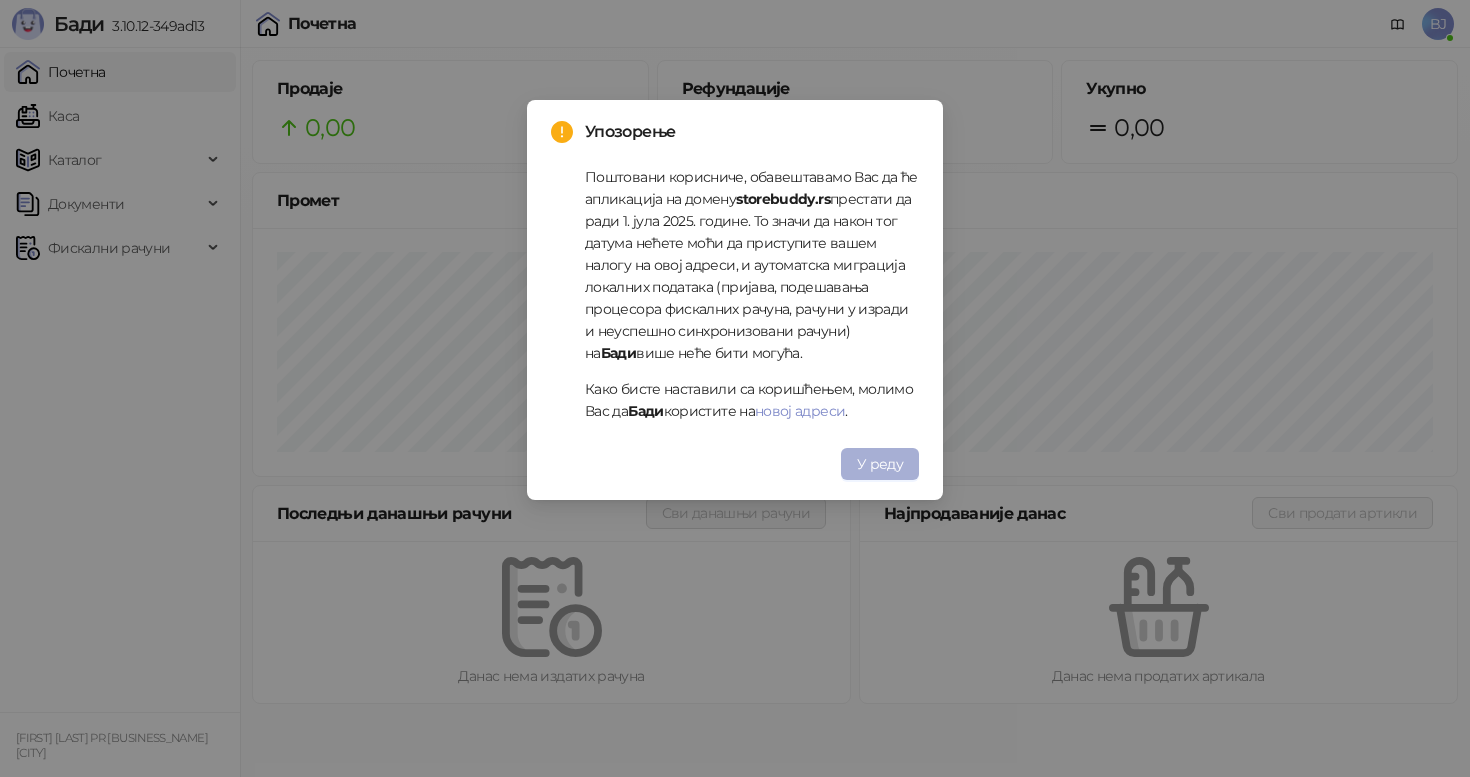 click on "У реду" at bounding box center (880, 464) 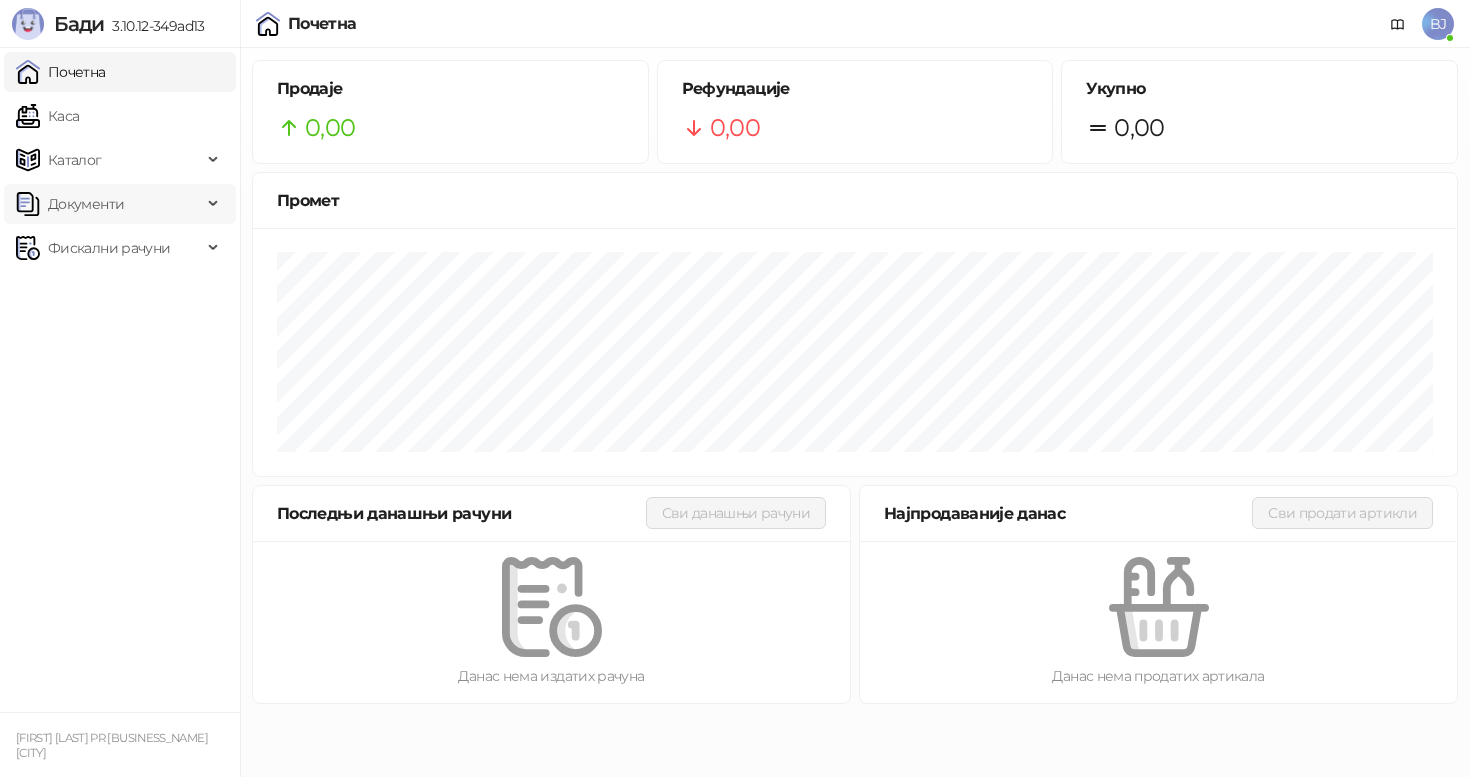 click at bounding box center (215, 204) 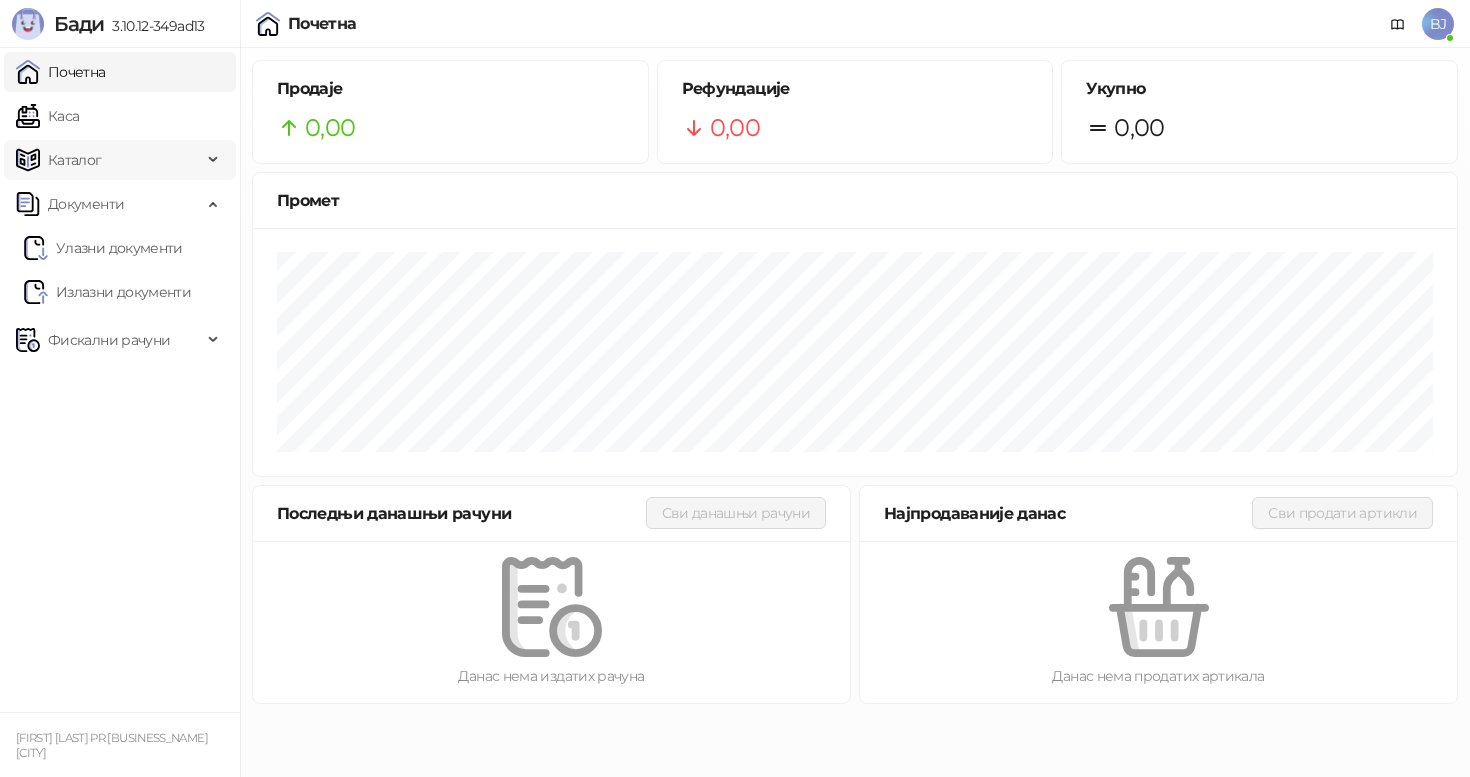 click on "Каталог" at bounding box center [109, 160] 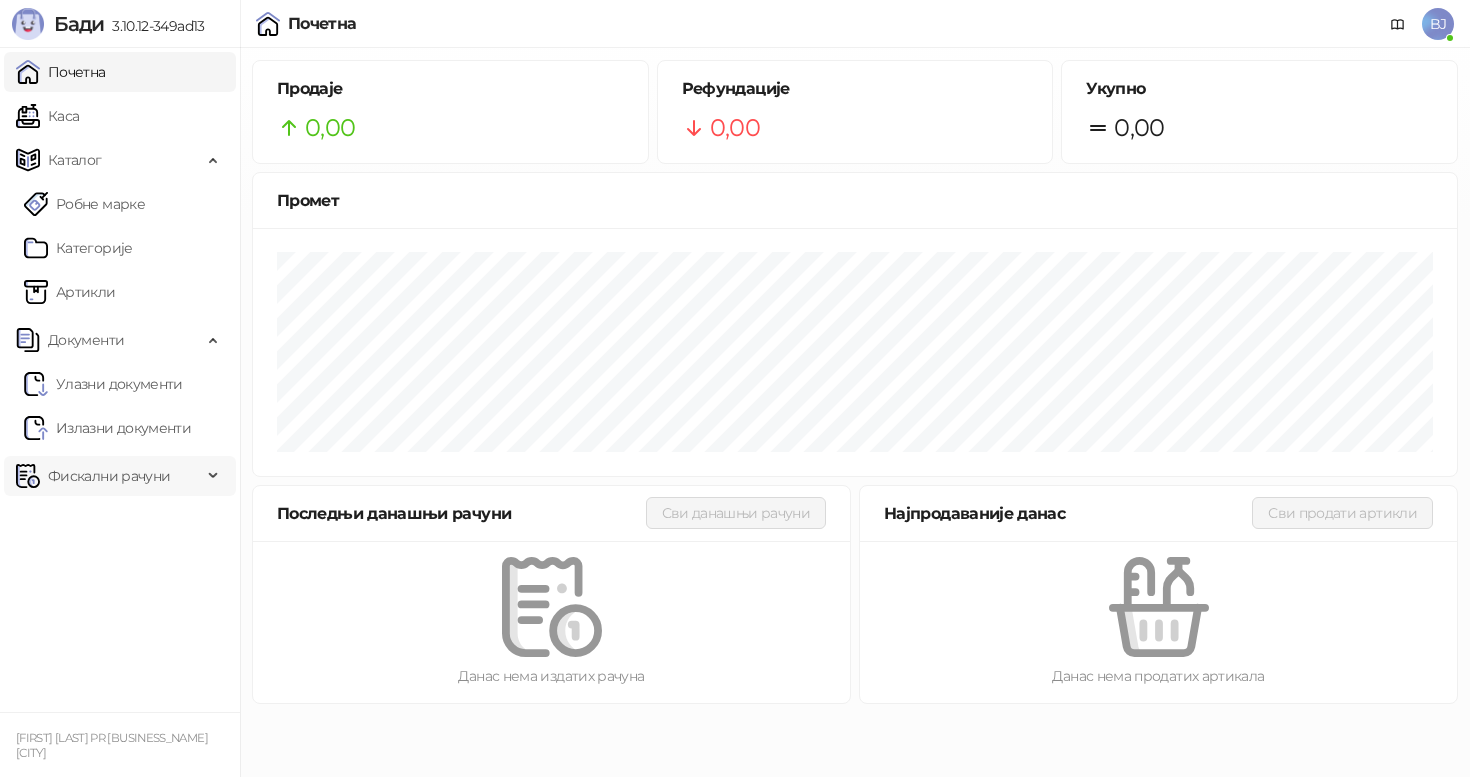 click on "Фискални рачуни" at bounding box center [109, 476] 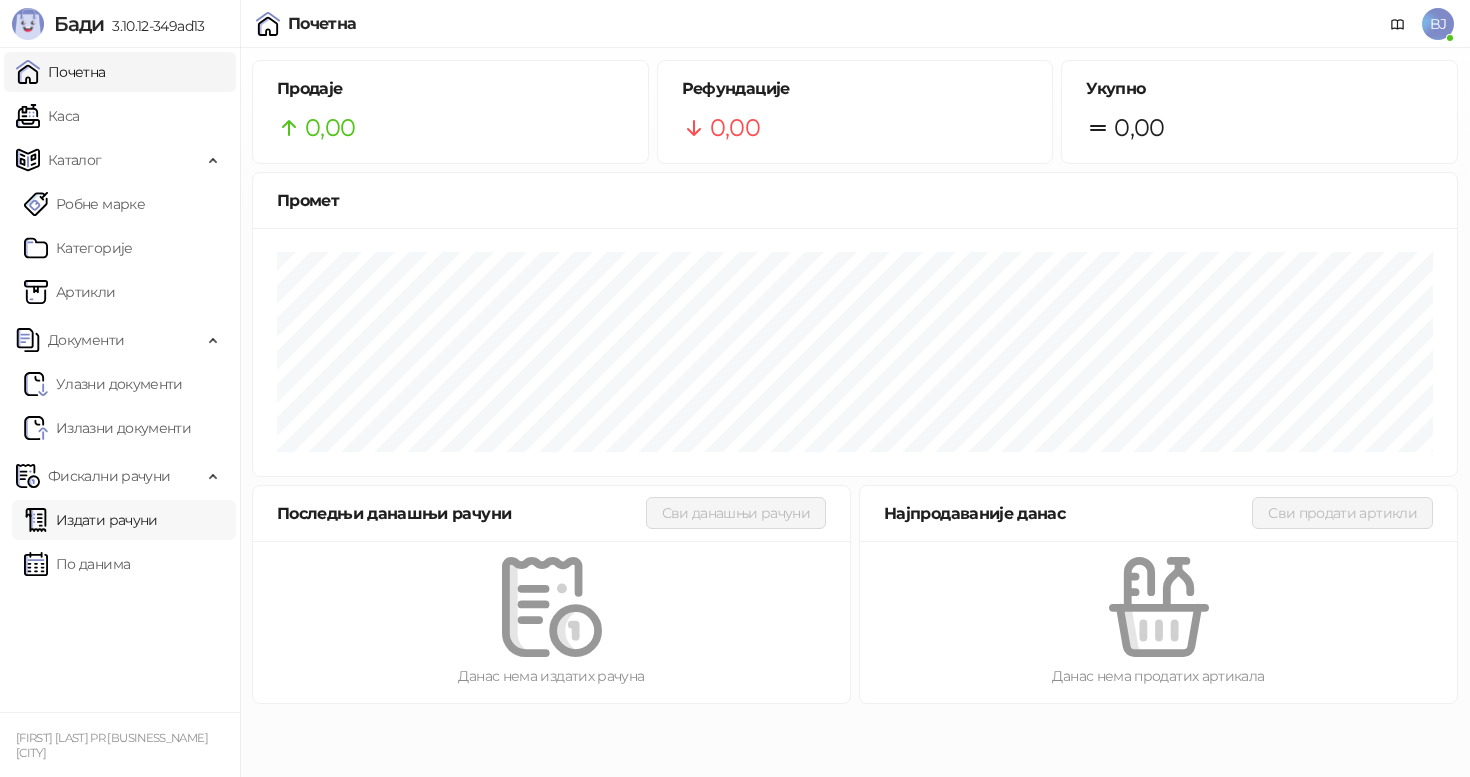 click on "Издати рачуни" at bounding box center (91, 520) 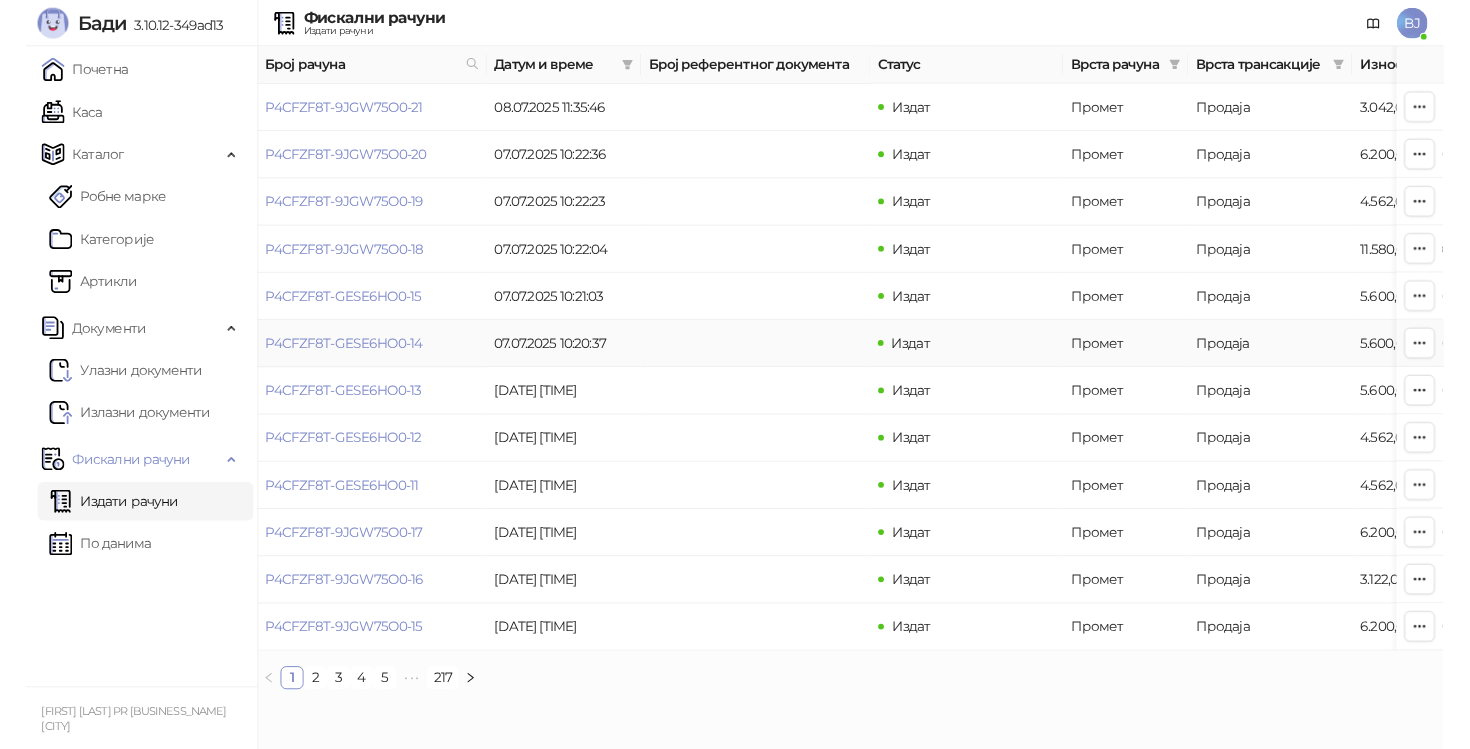 scroll, scrollTop: 0, scrollLeft: 0, axis: both 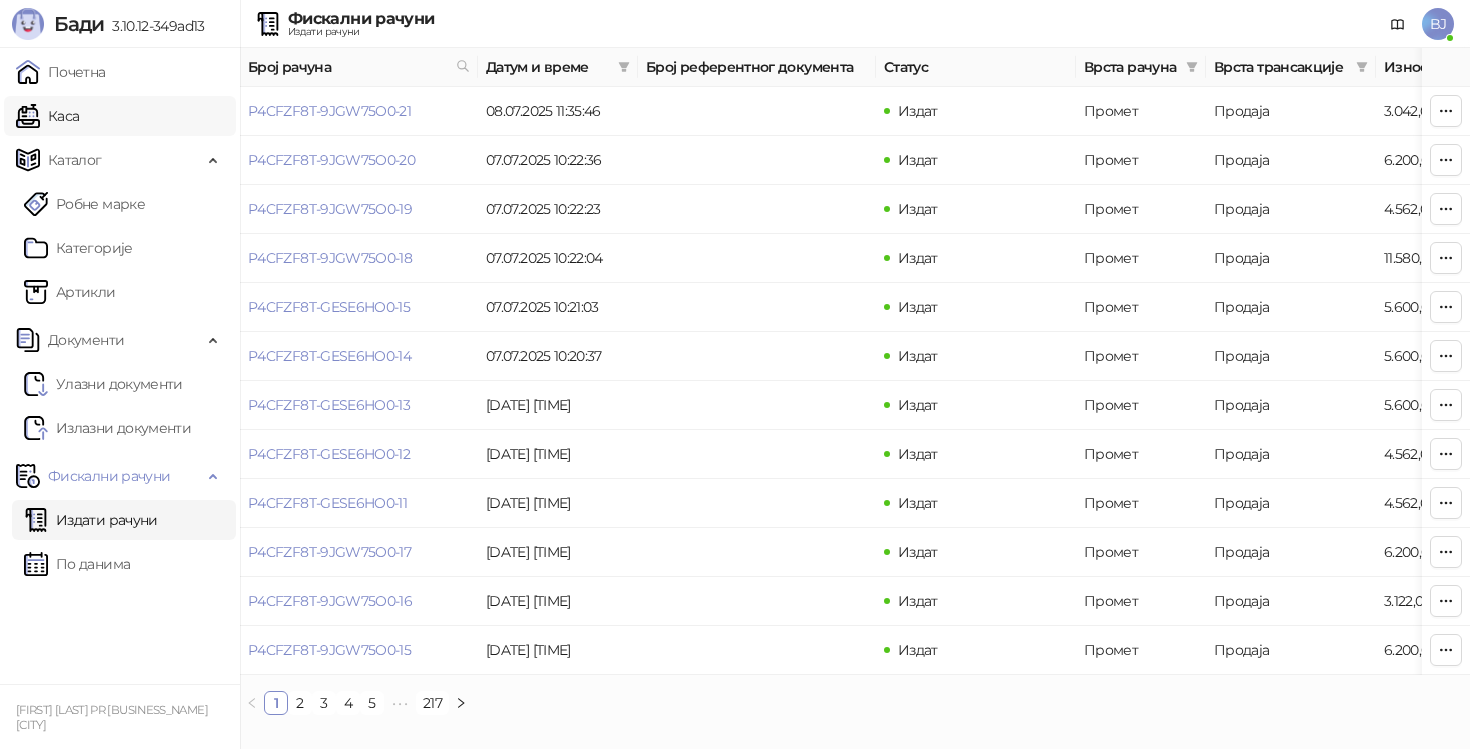 click on "Каса" at bounding box center (47, 116) 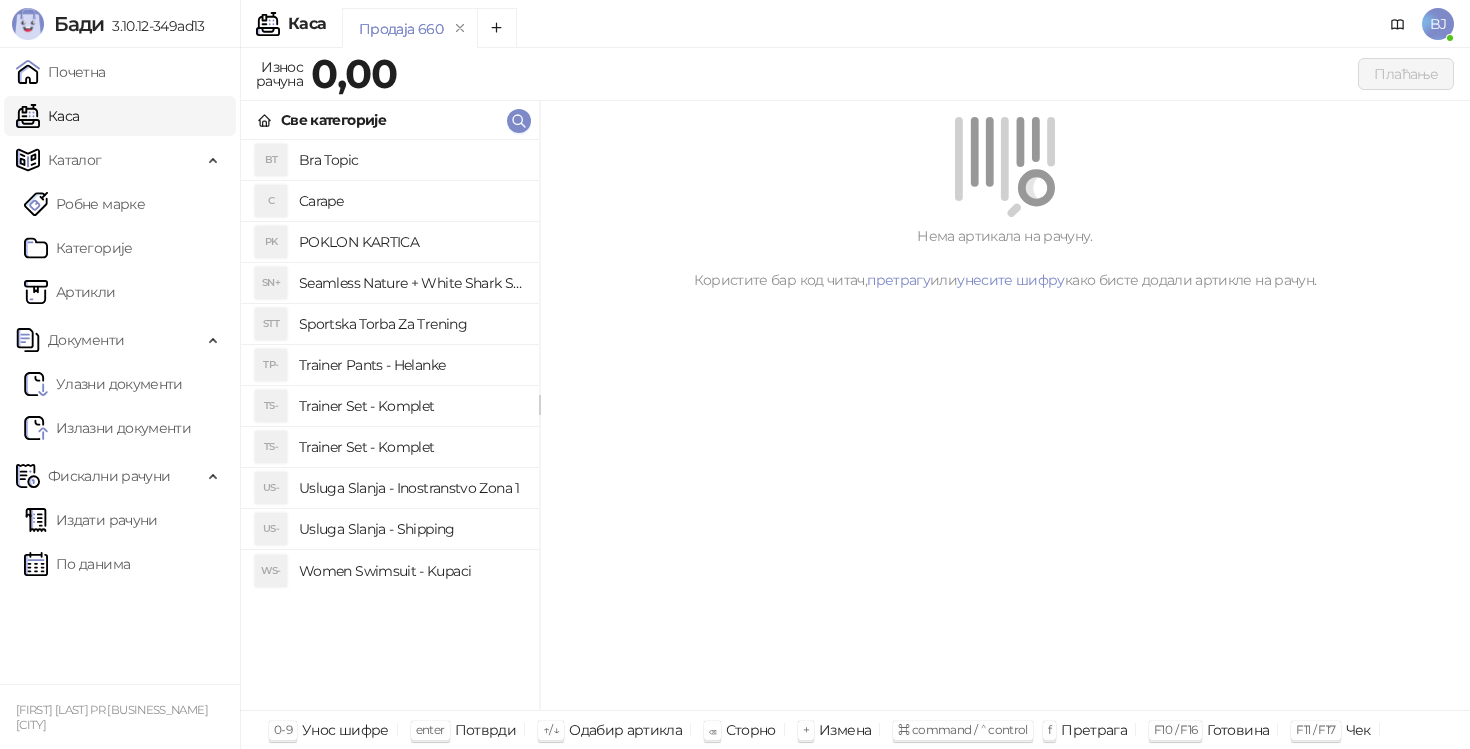 click on "Trainer Set - Komplet" at bounding box center (411, 447) 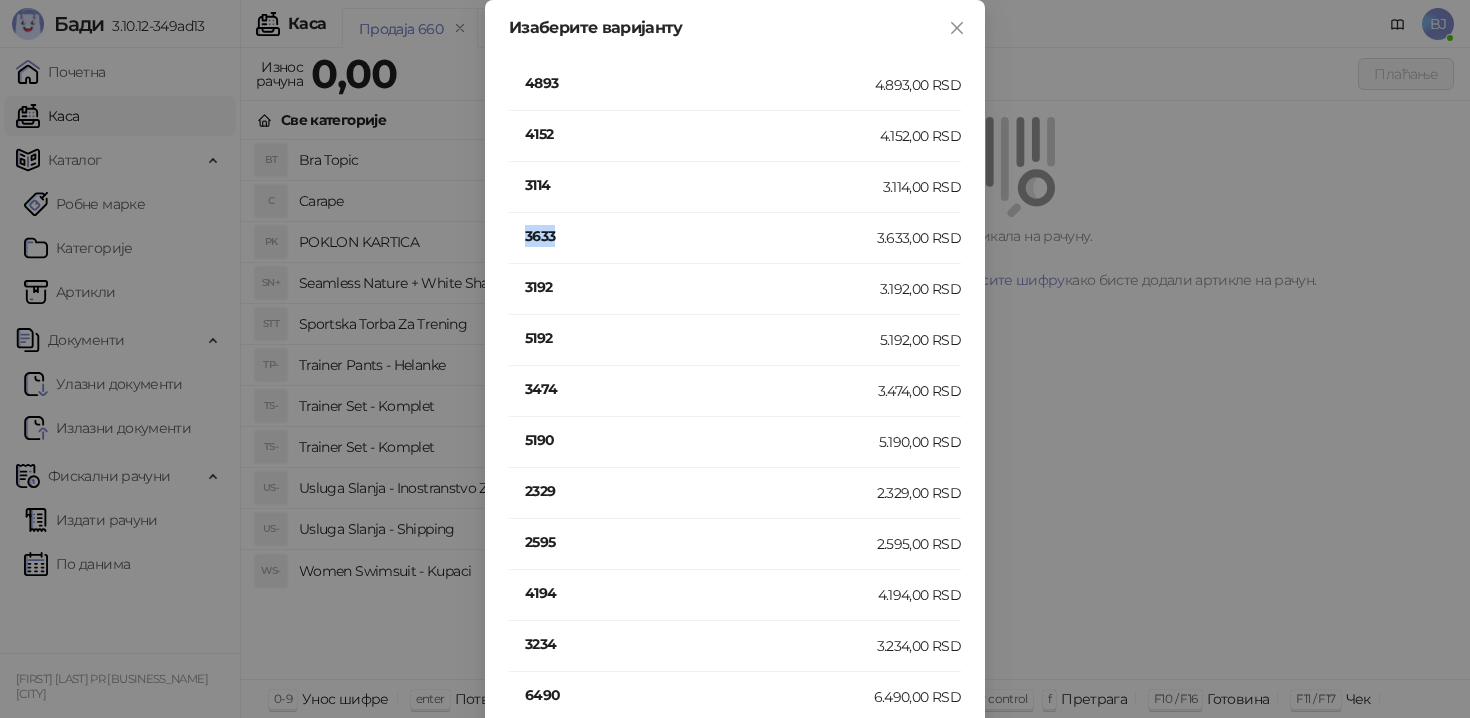 click on "3633" at bounding box center (701, 236) 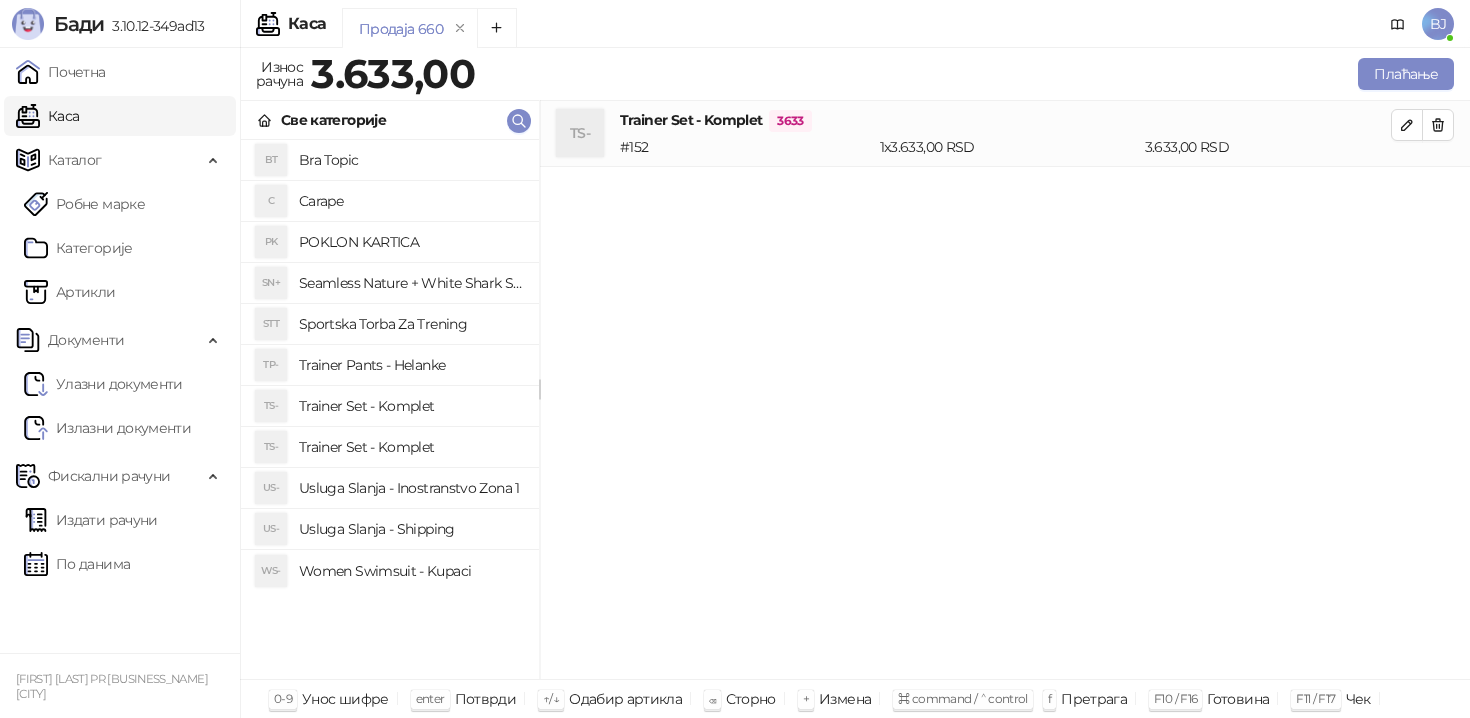 click on "Trainer Pants - Helanke" at bounding box center [411, 365] 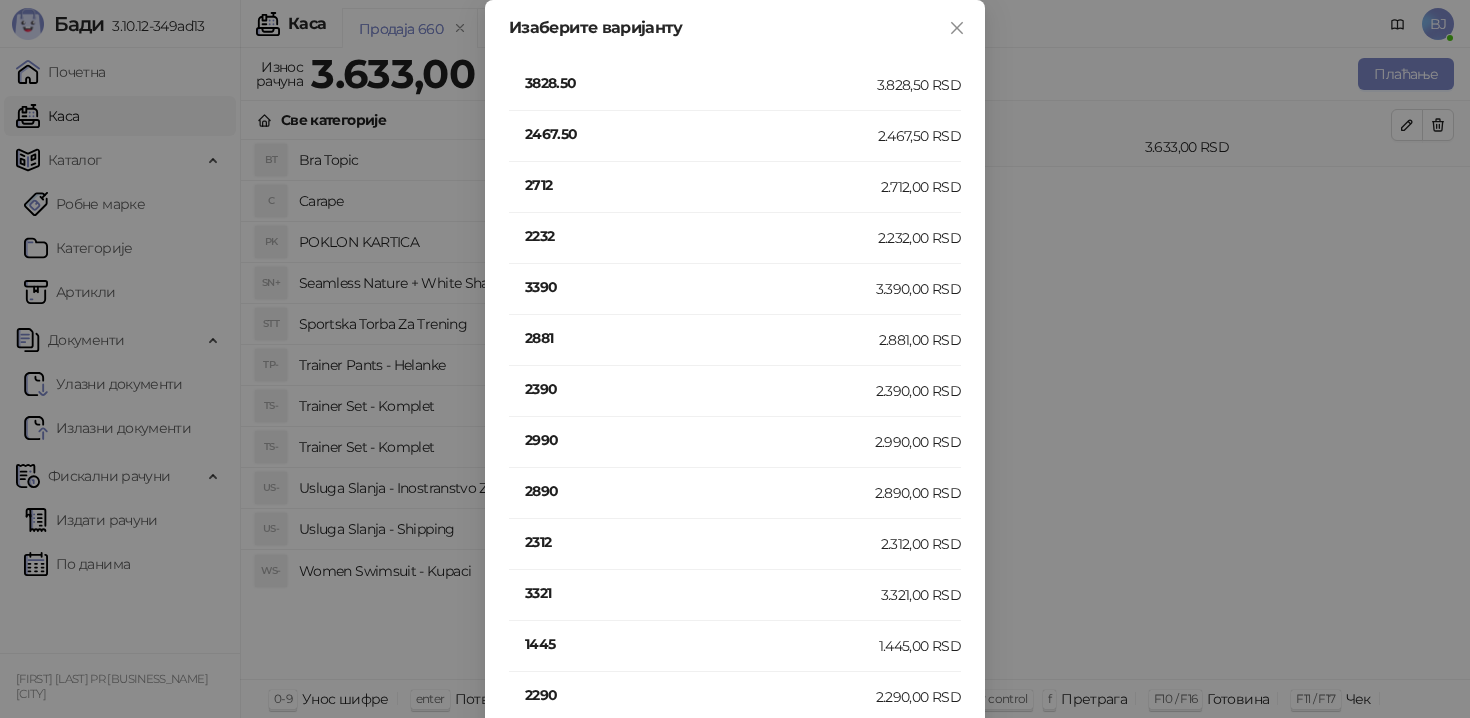 click on "2712" at bounding box center (703, 185) 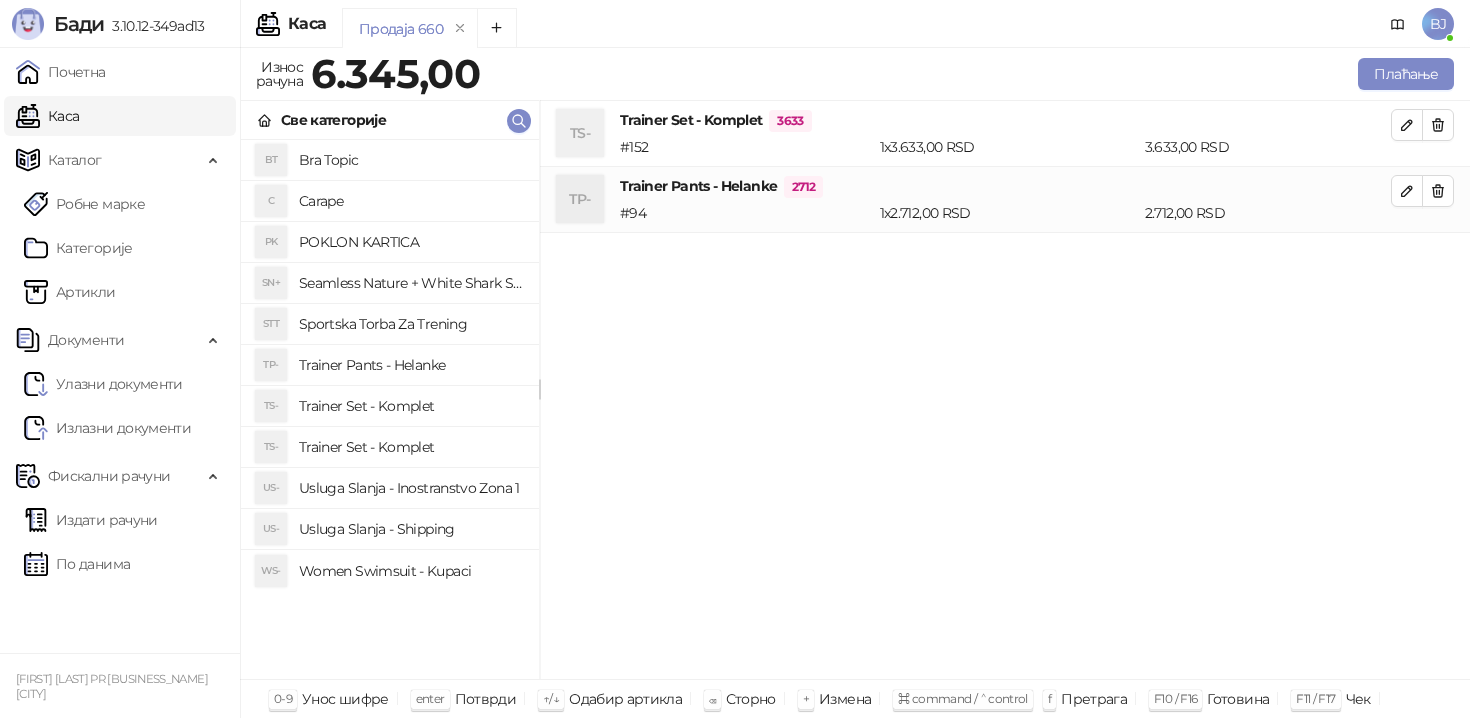 click on "Trainer Set - Komplet" at bounding box center [411, 406] 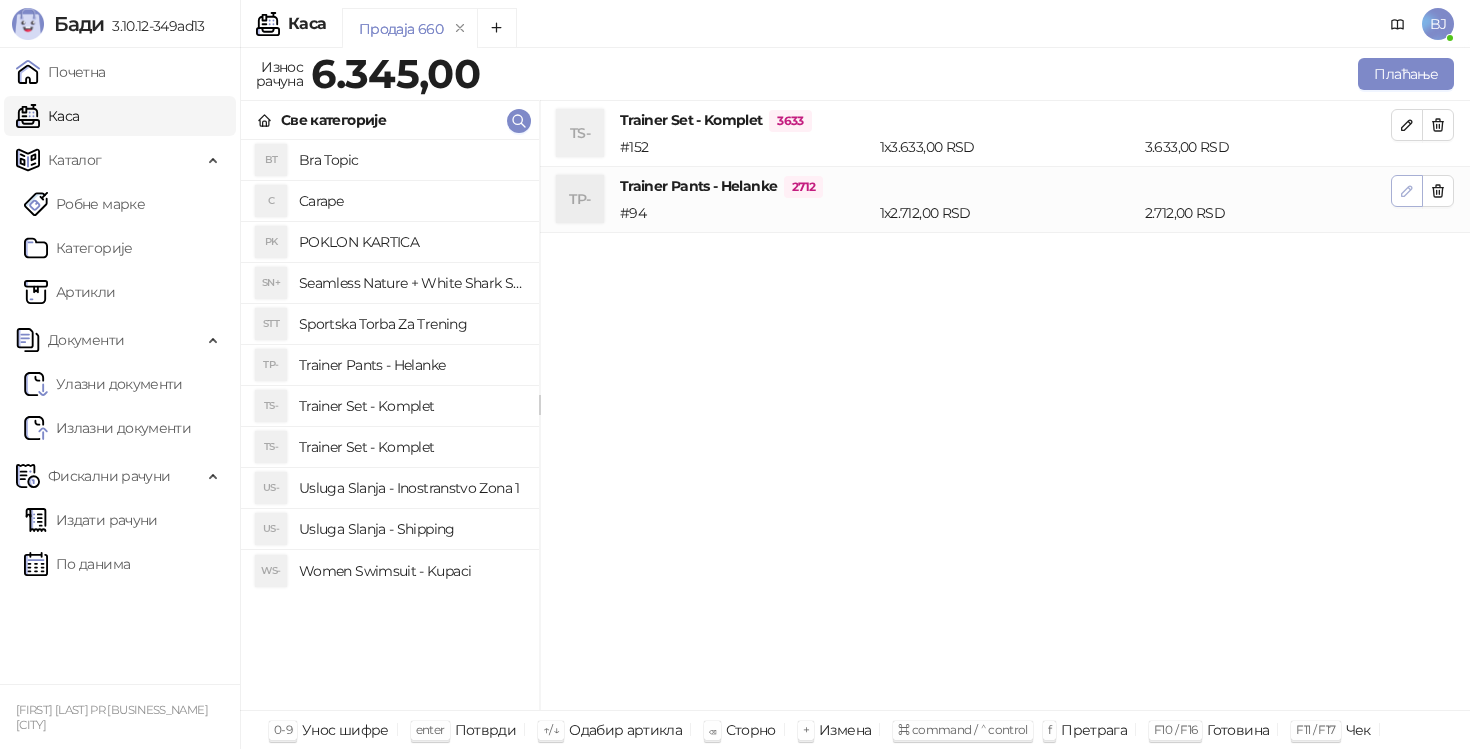 click 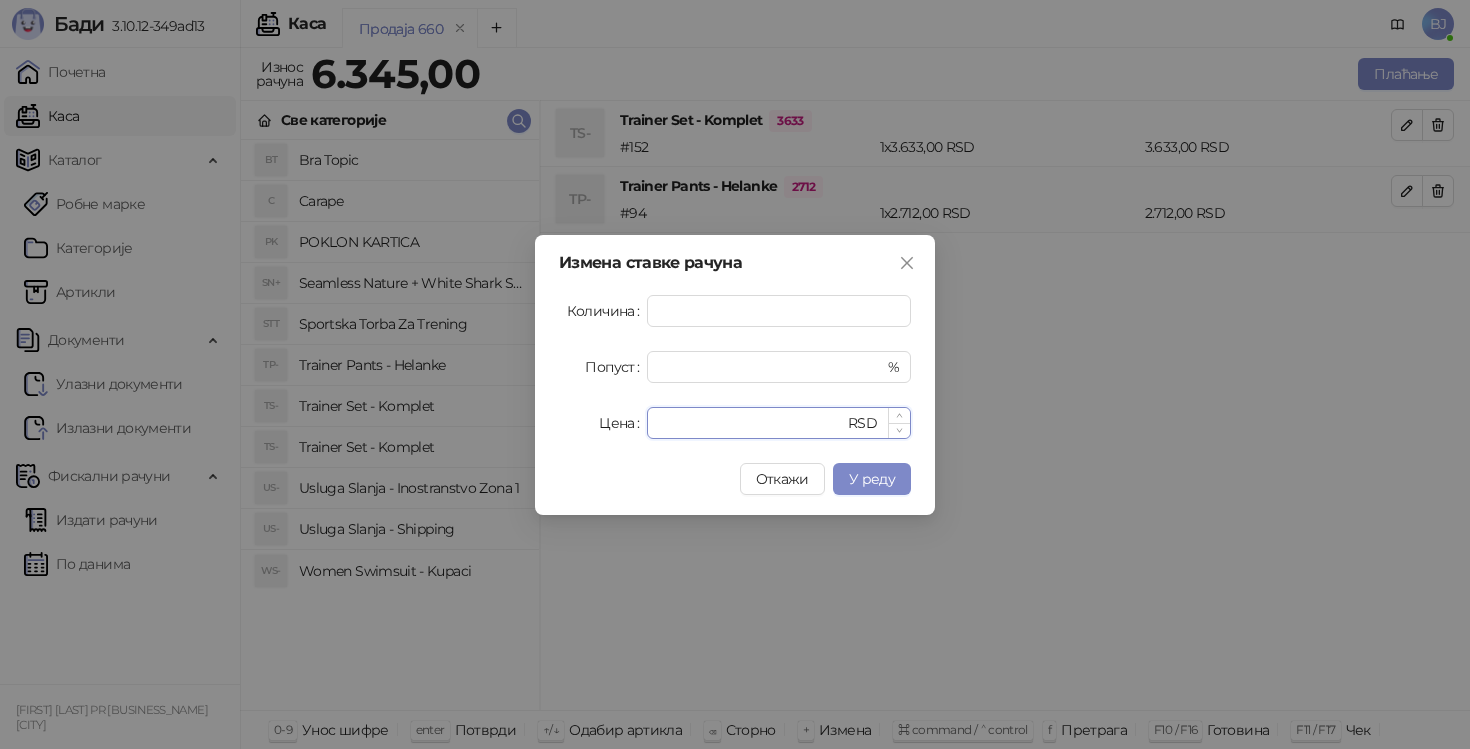 click on "****" at bounding box center [751, 423] 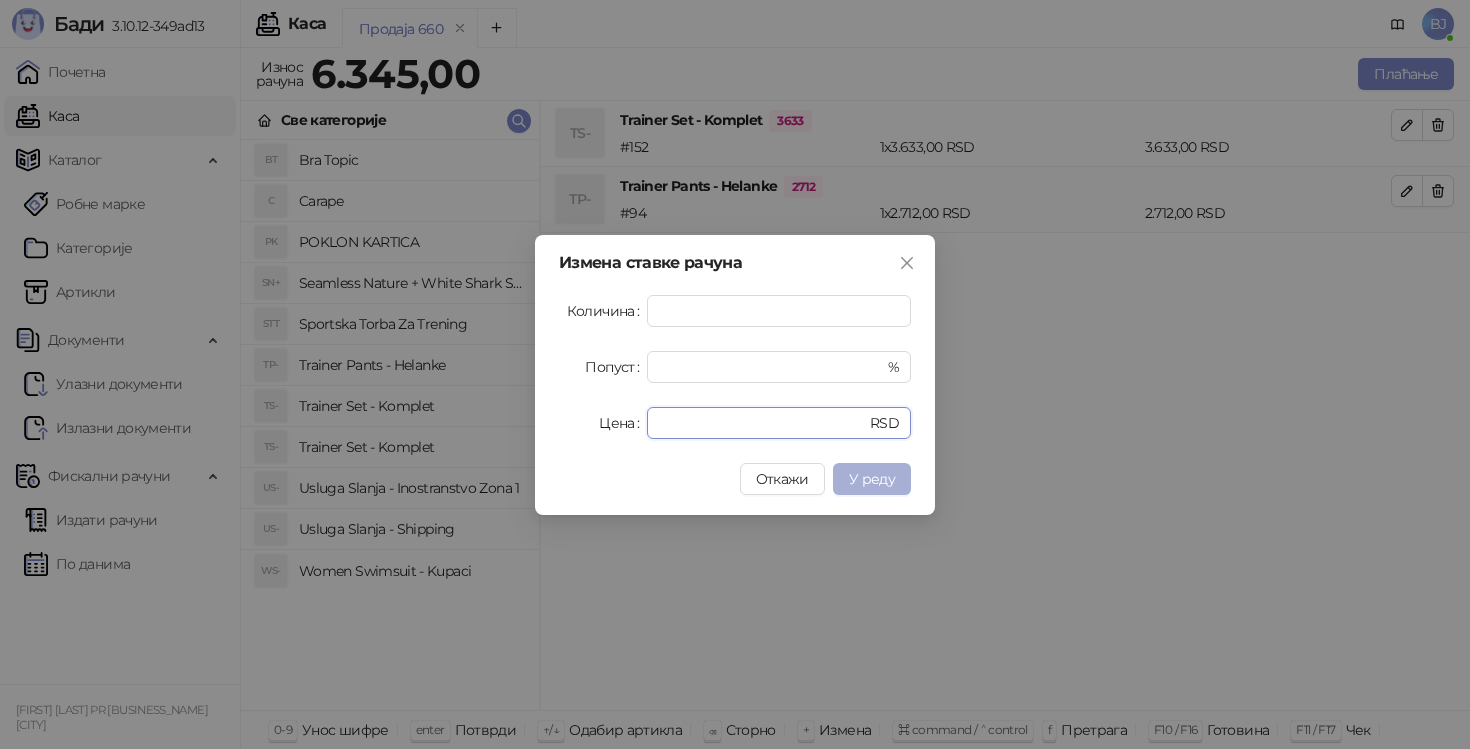 type on "****" 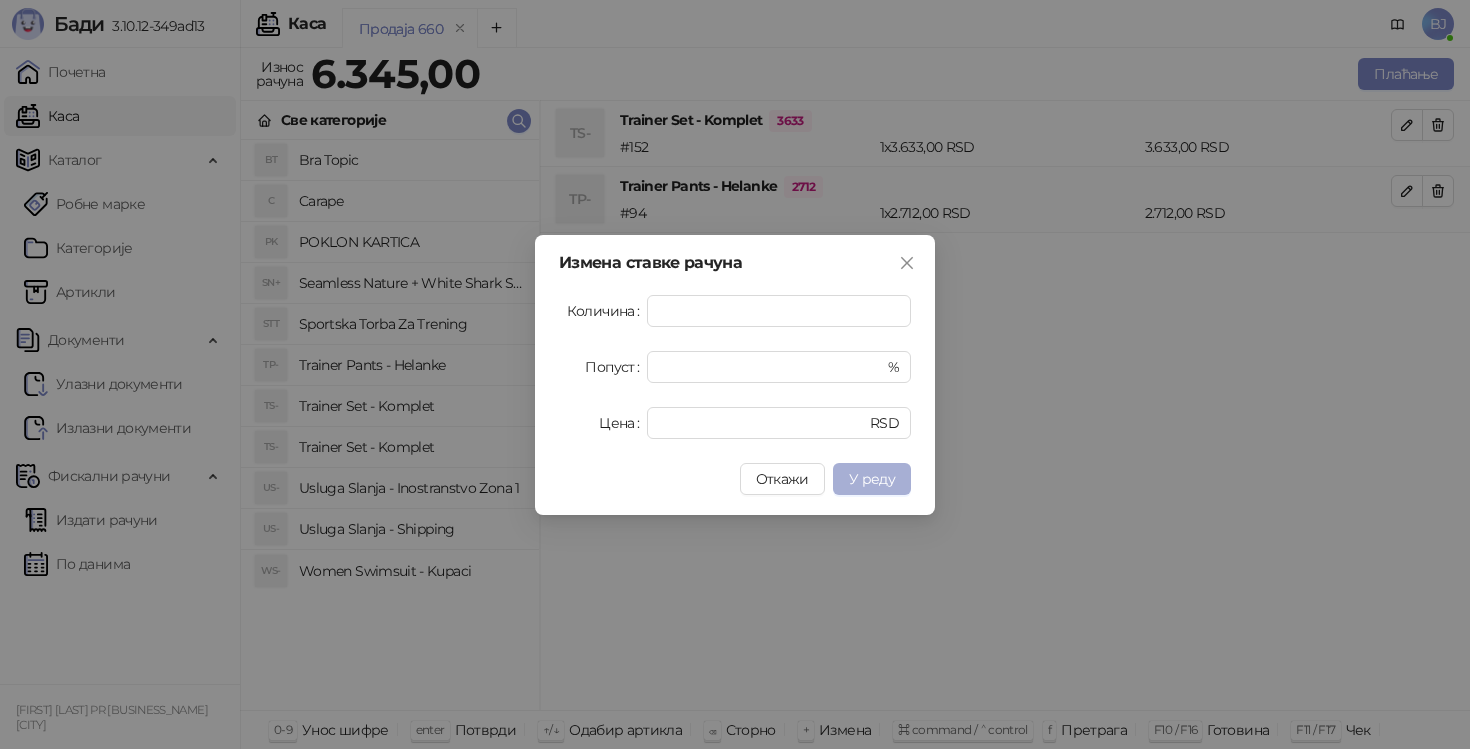 click on "У реду" at bounding box center [872, 479] 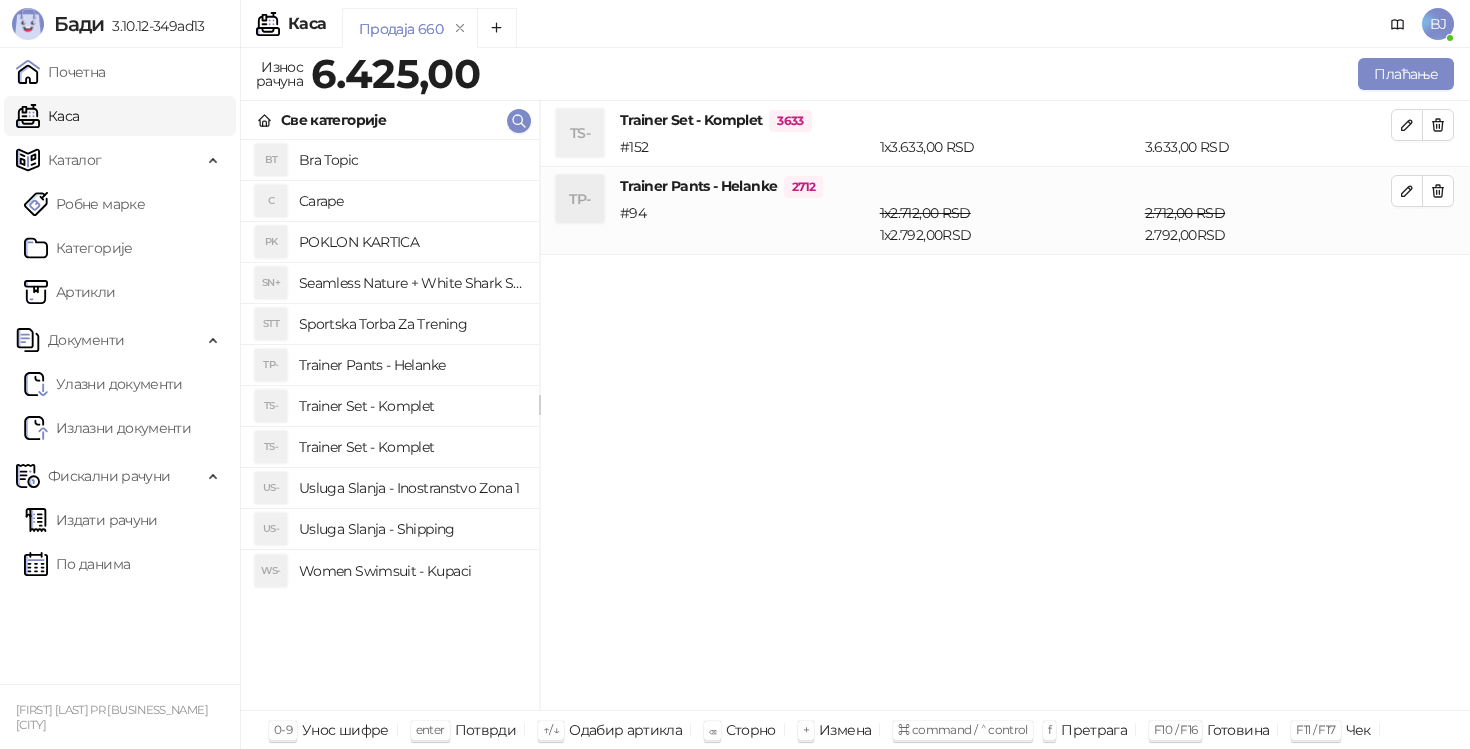 click on "Trainer Set - Komplet" at bounding box center [411, 447] 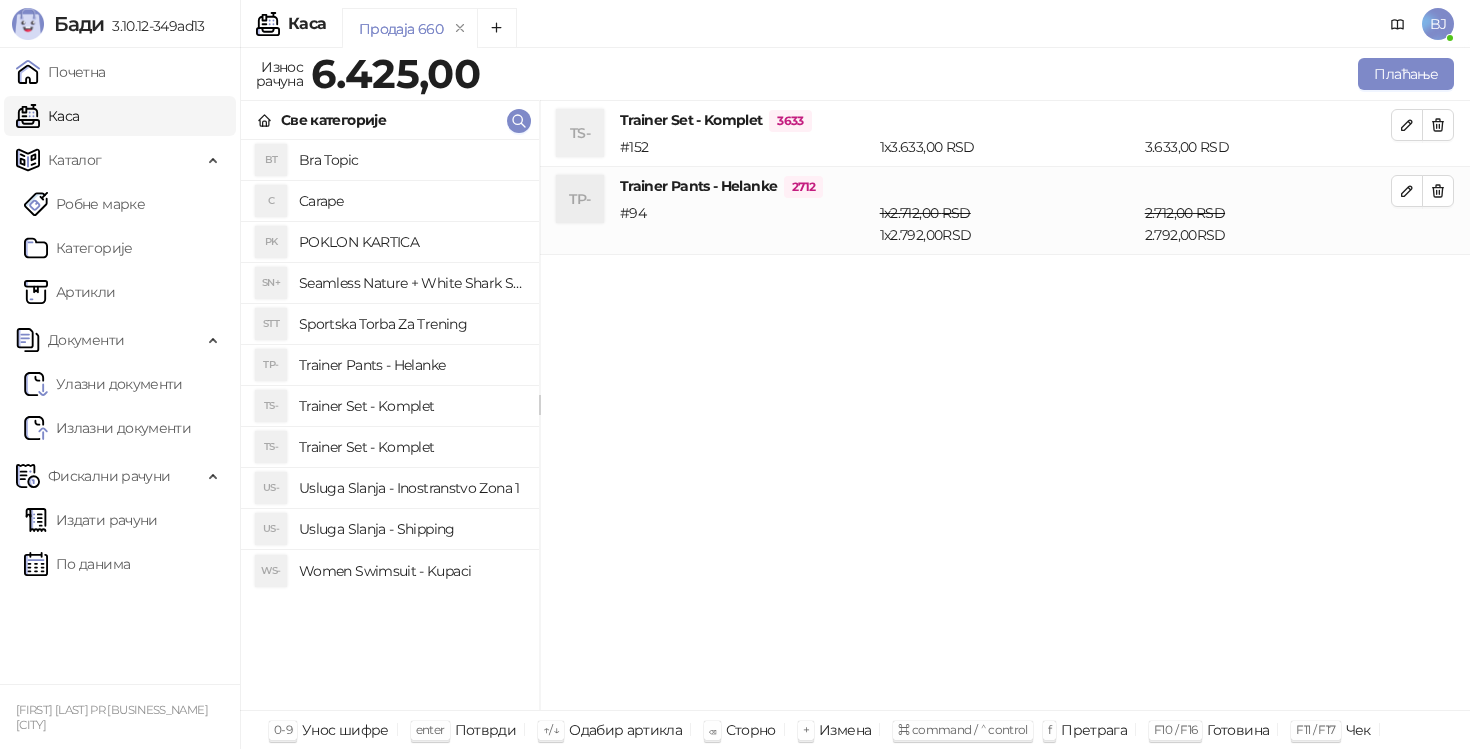 click on "Trainer Set - Komplet" at bounding box center (411, 406) 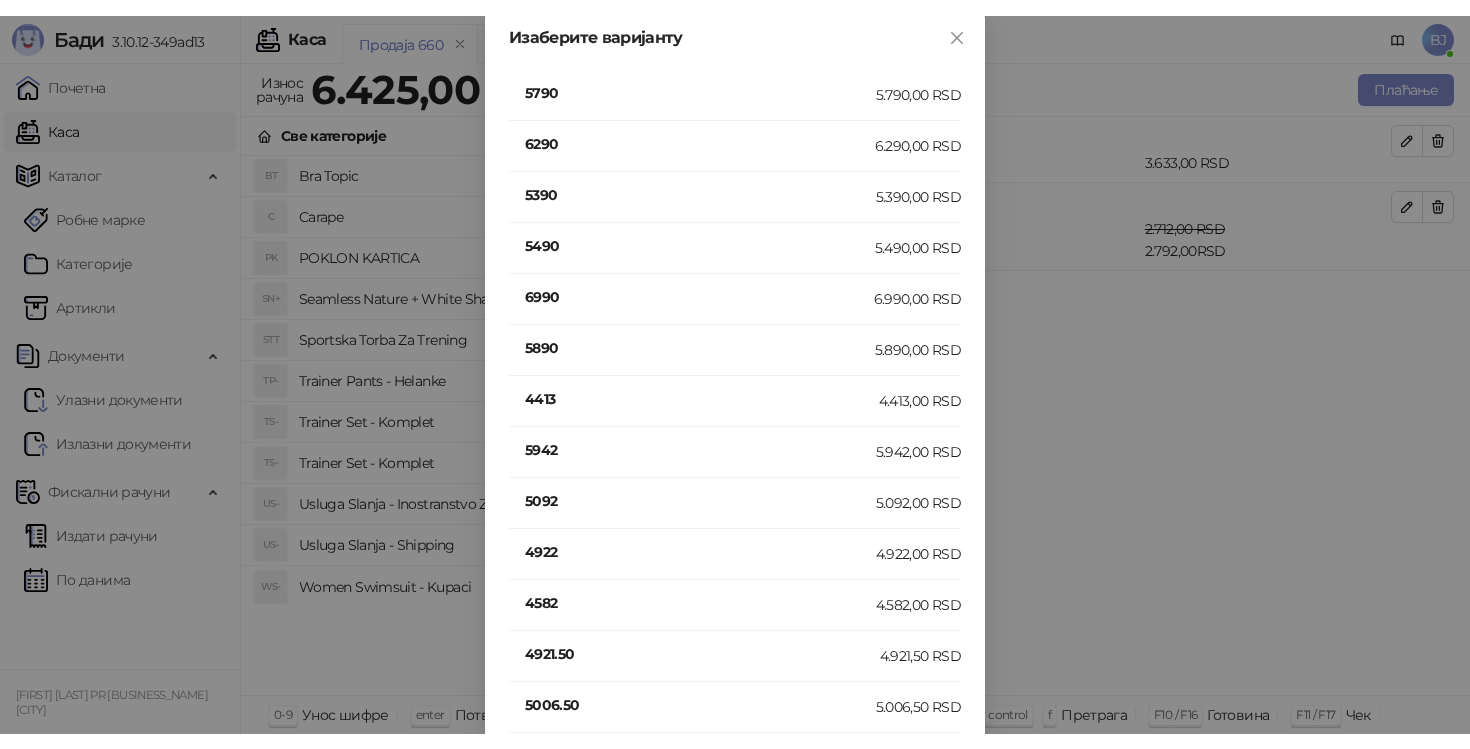 scroll, scrollTop: 387, scrollLeft: 0, axis: vertical 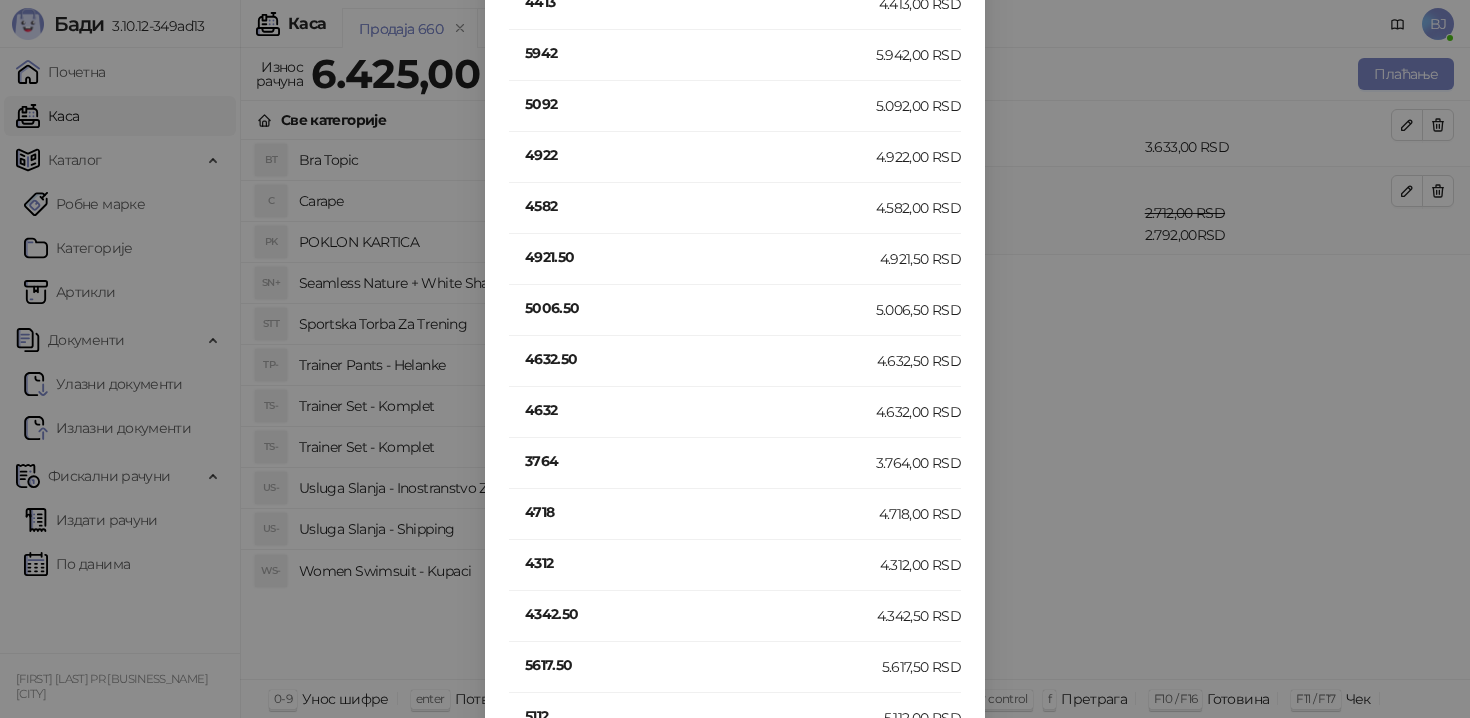 click on "4632" at bounding box center [700, 410] 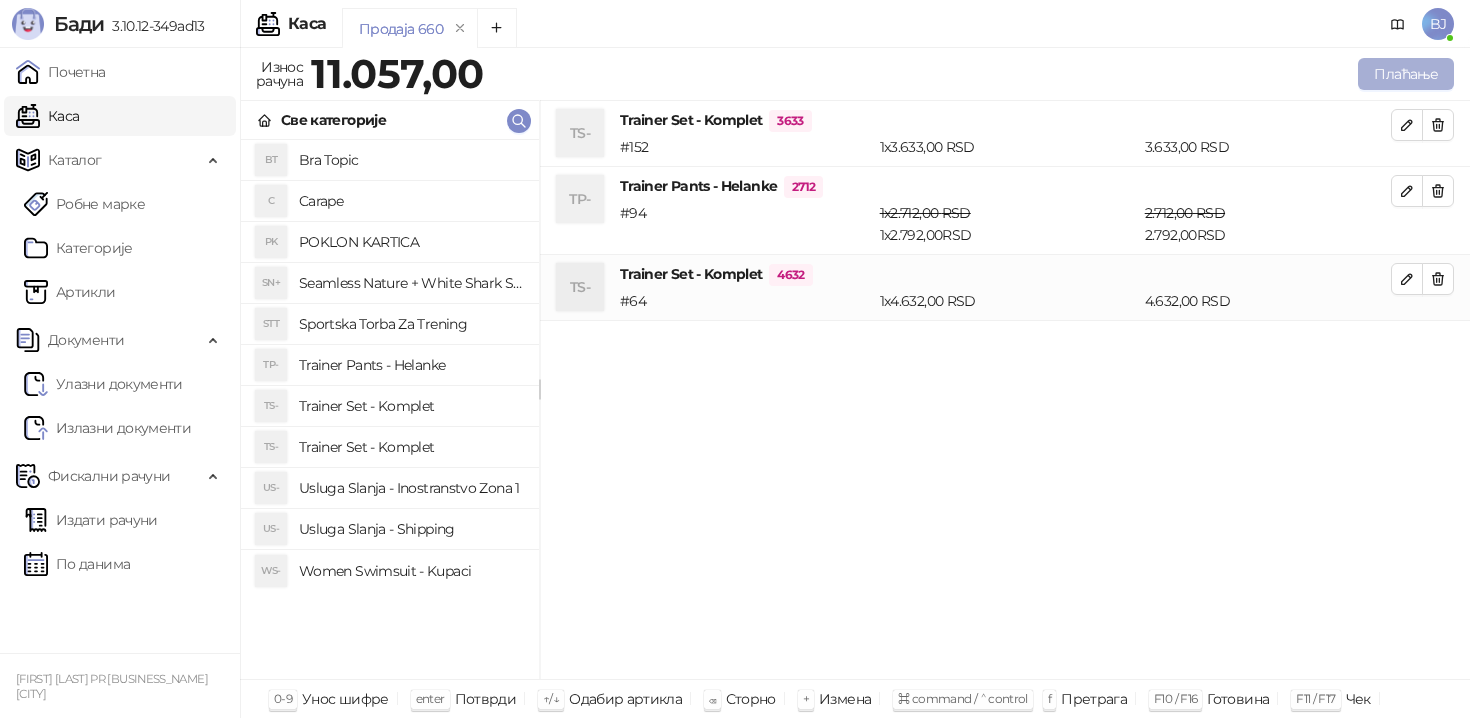 click on "Плаћање" at bounding box center (1406, 74) 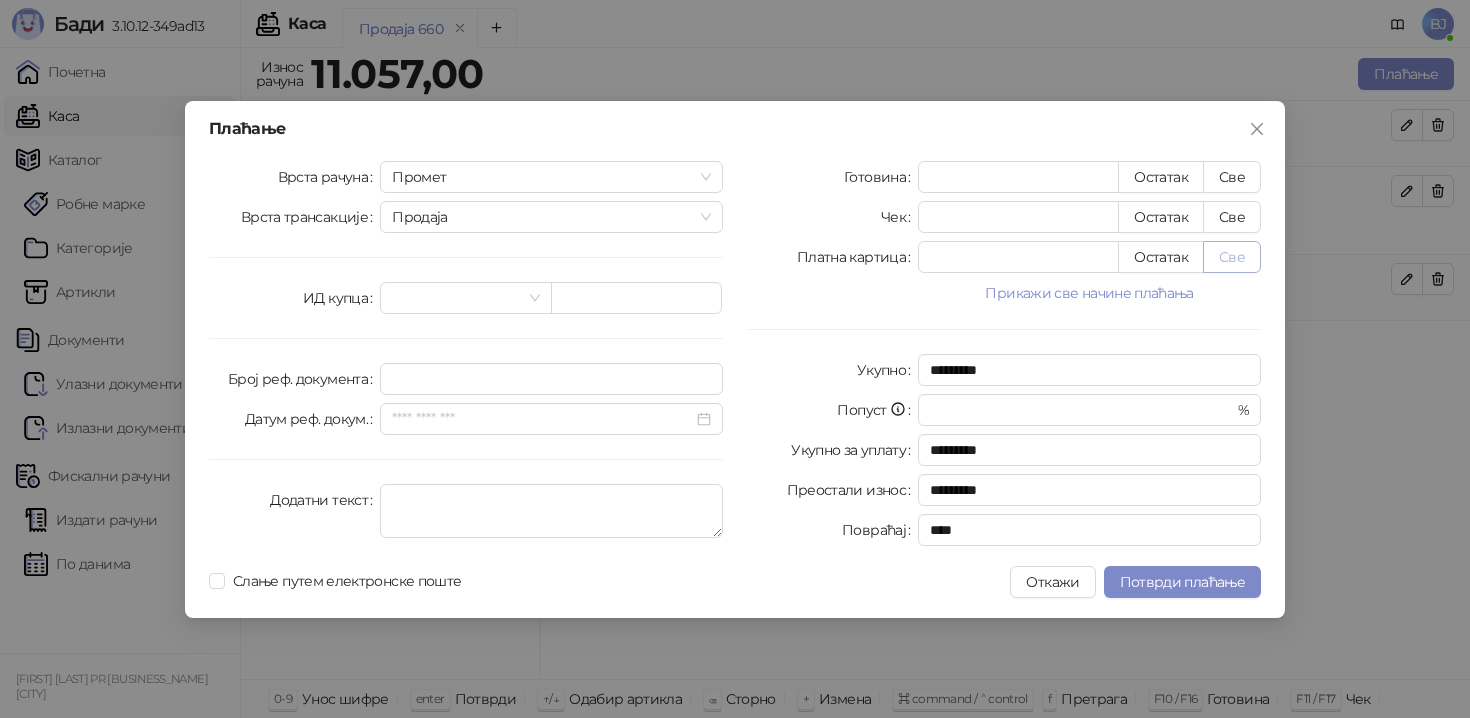 click on "Све" at bounding box center (1232, 257) 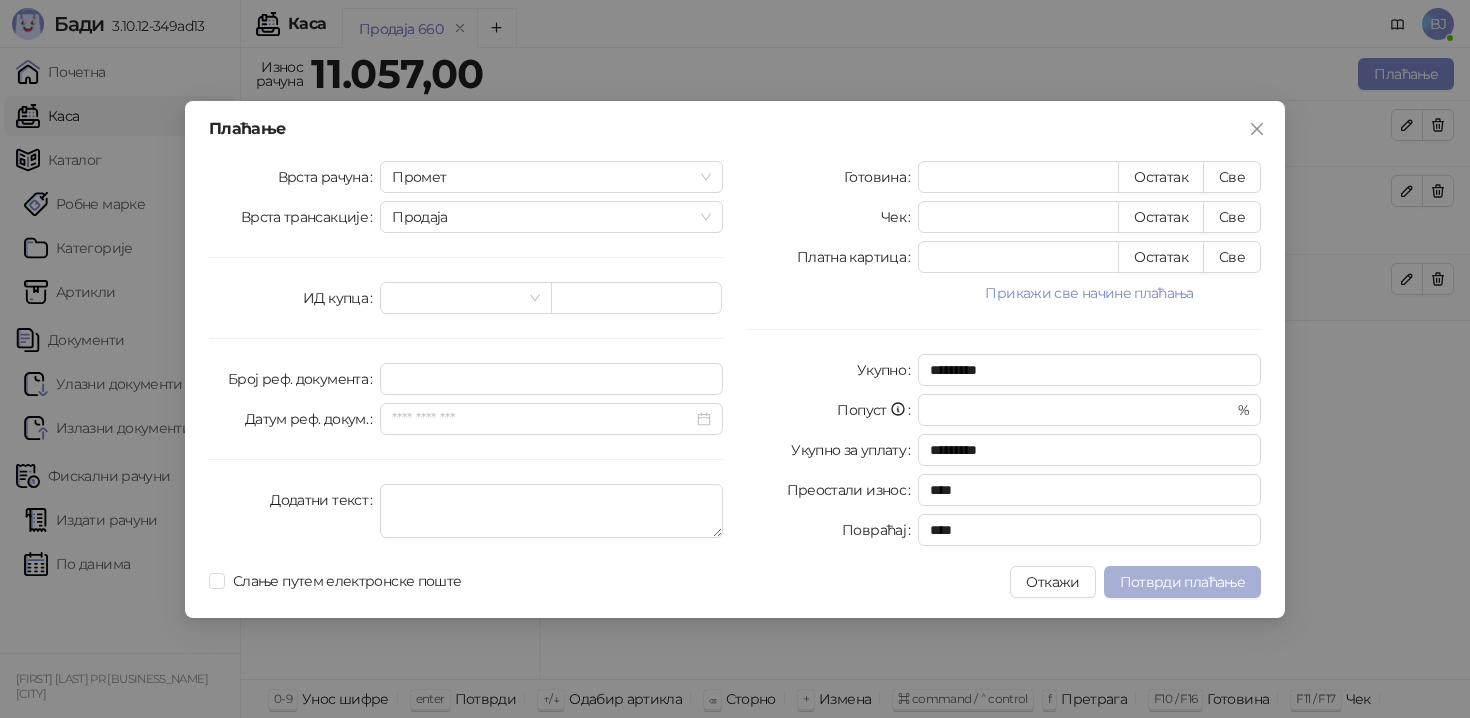 click on "Потврди плаћање" at bounding box center [1182, 582] 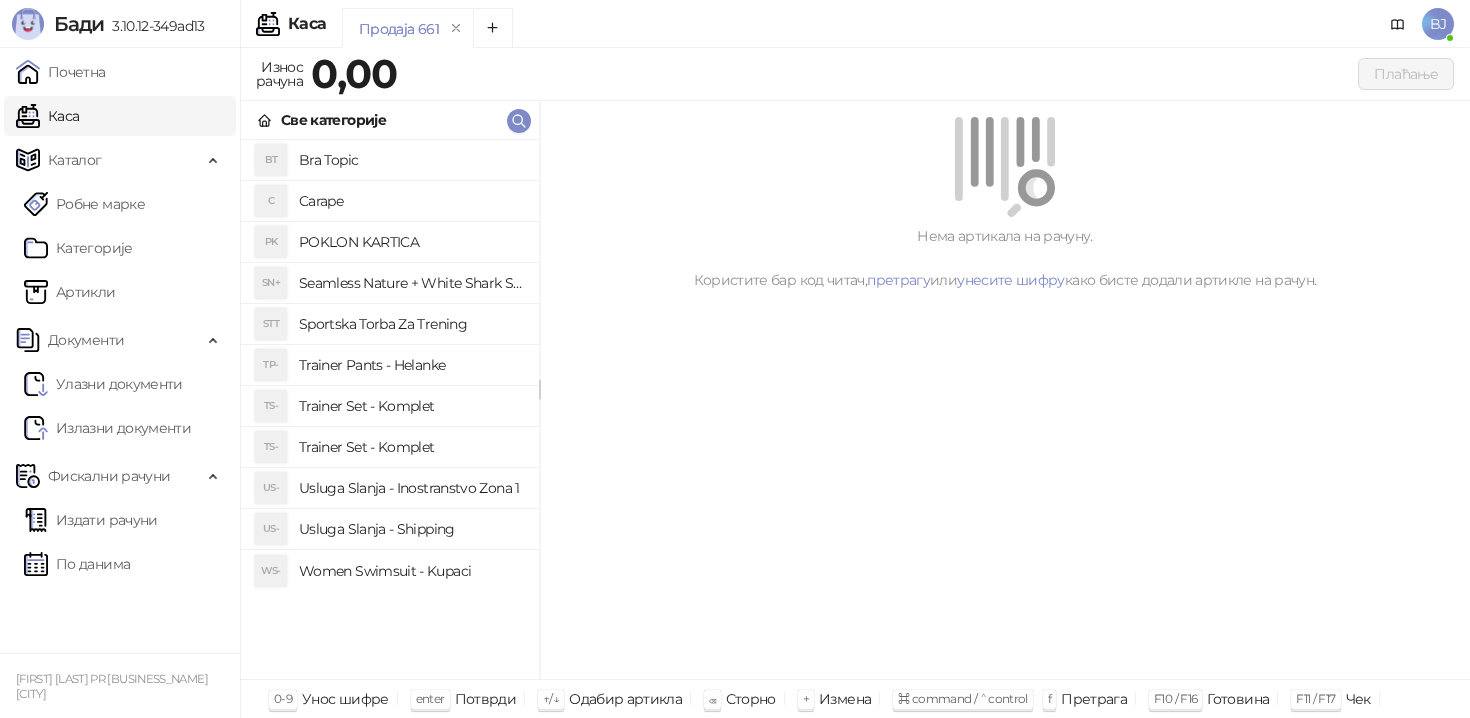click on "Women Swimsuit - Kupaci" at bounding box center [411, 571] 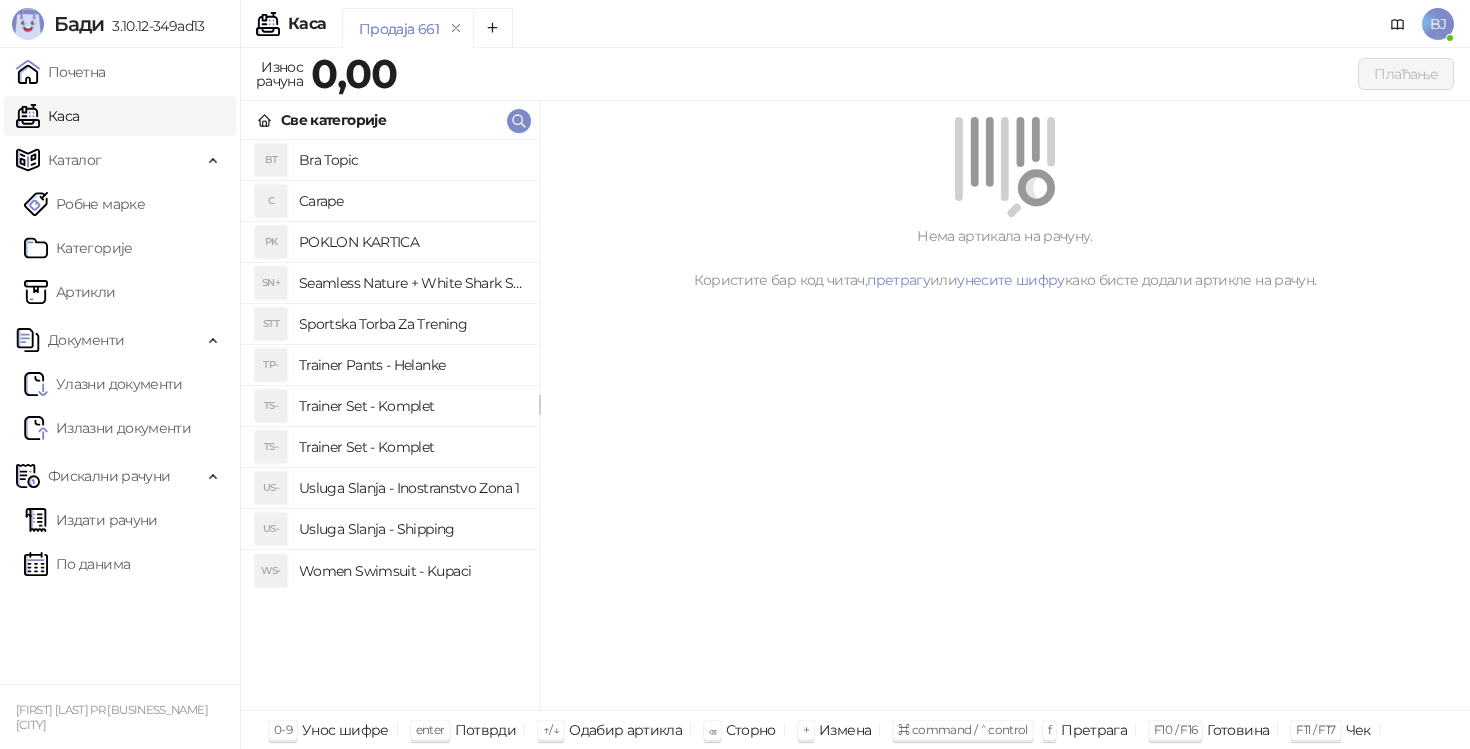 click on "Usluga Slanja - Shipping" at bounding box center [411, 529] 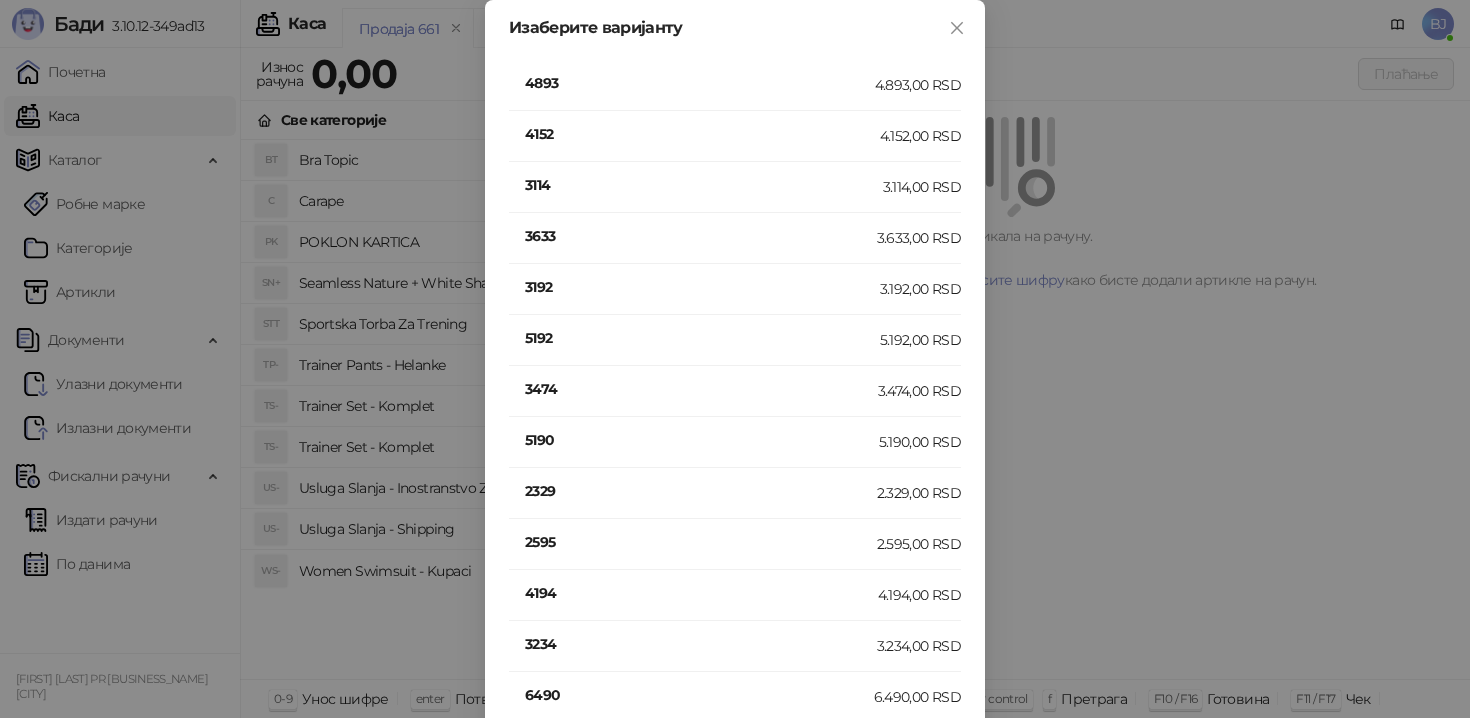 click on "4152" at bounding box center [702, 134] 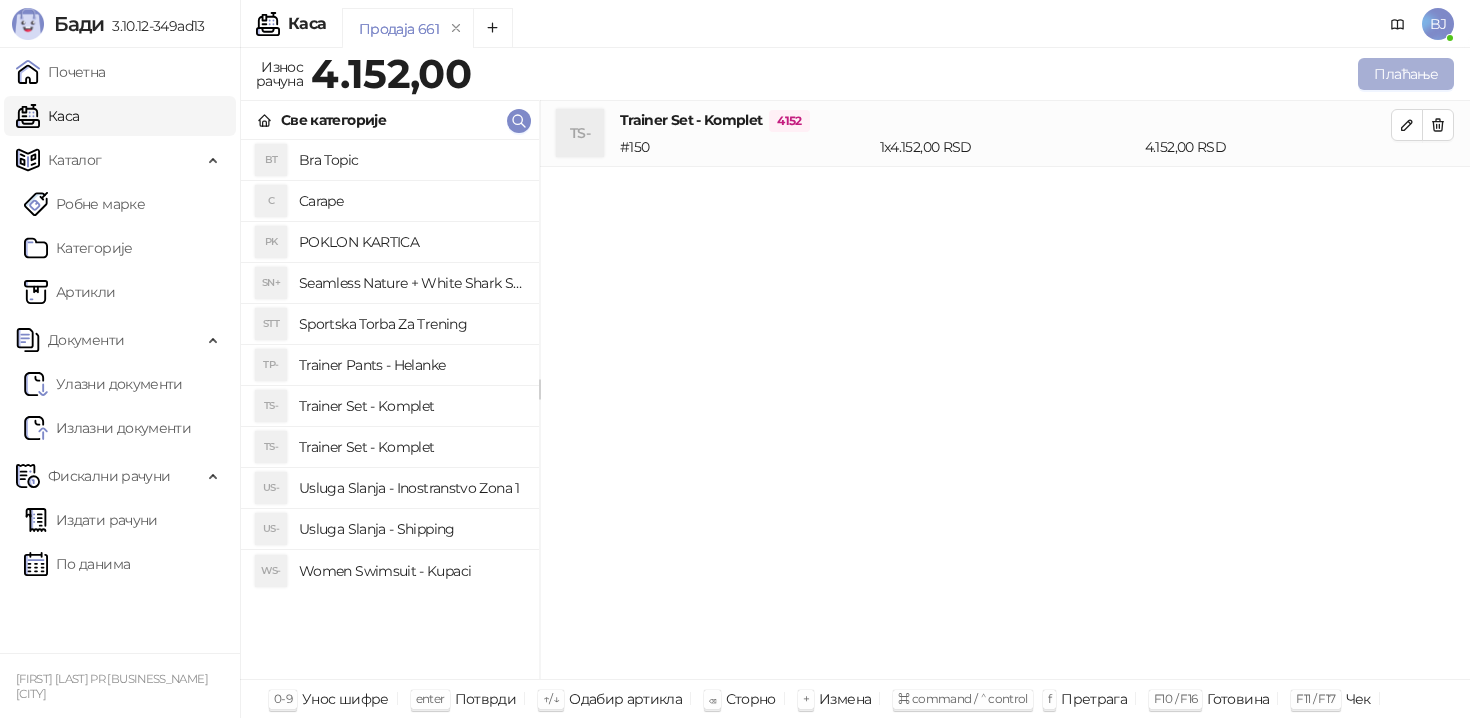 click on "Плаћање" at bounding box center (1406, 74) 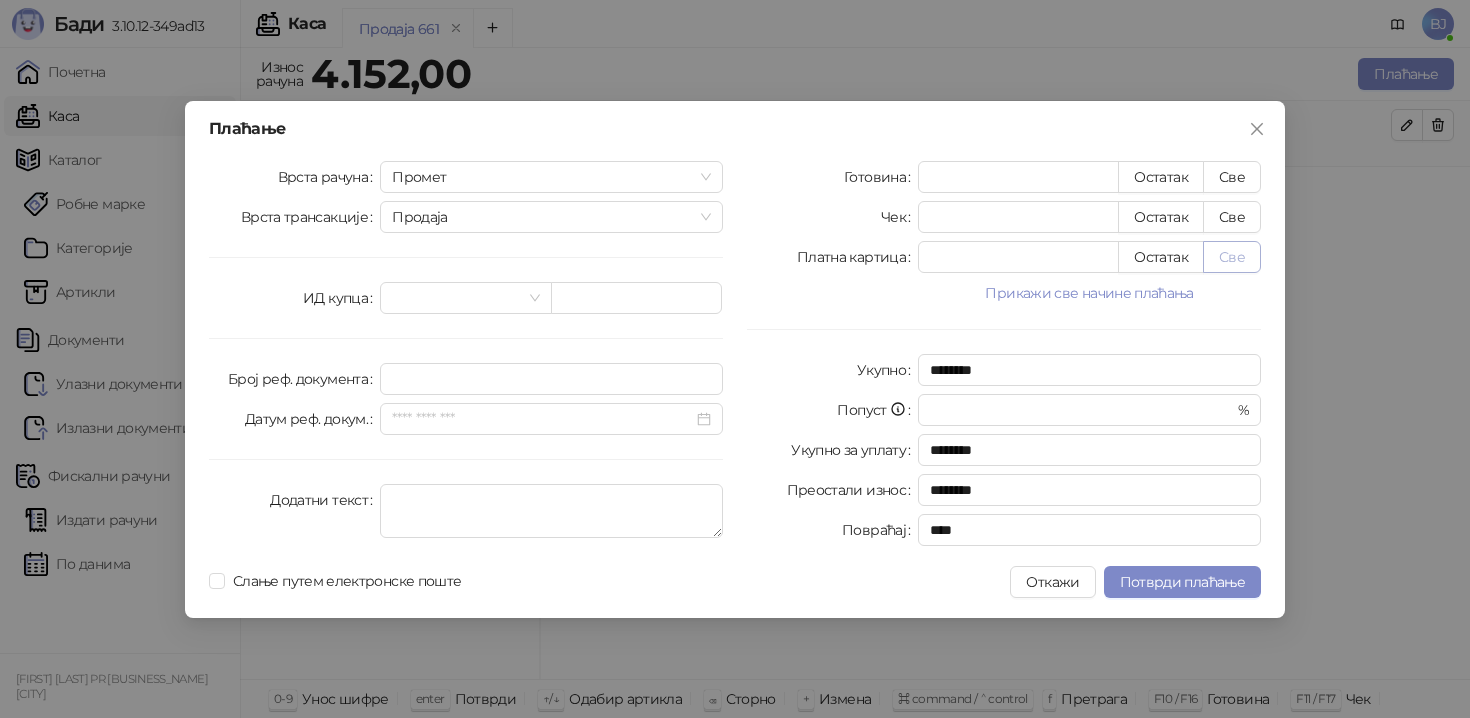 click on "Све" at bounding box center (1232, 257) 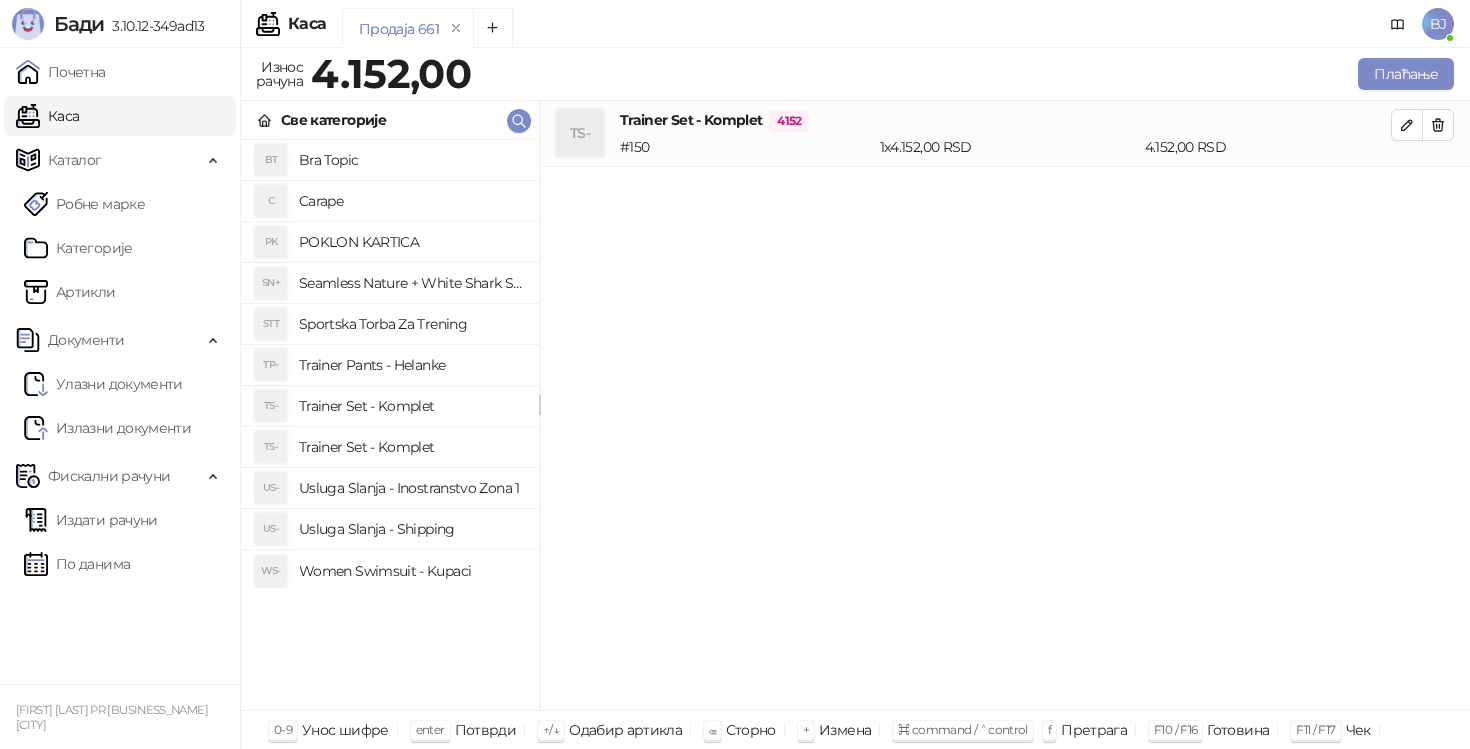 click on "Usluga Slanja - Shipping" at bounding box center [411, 529] 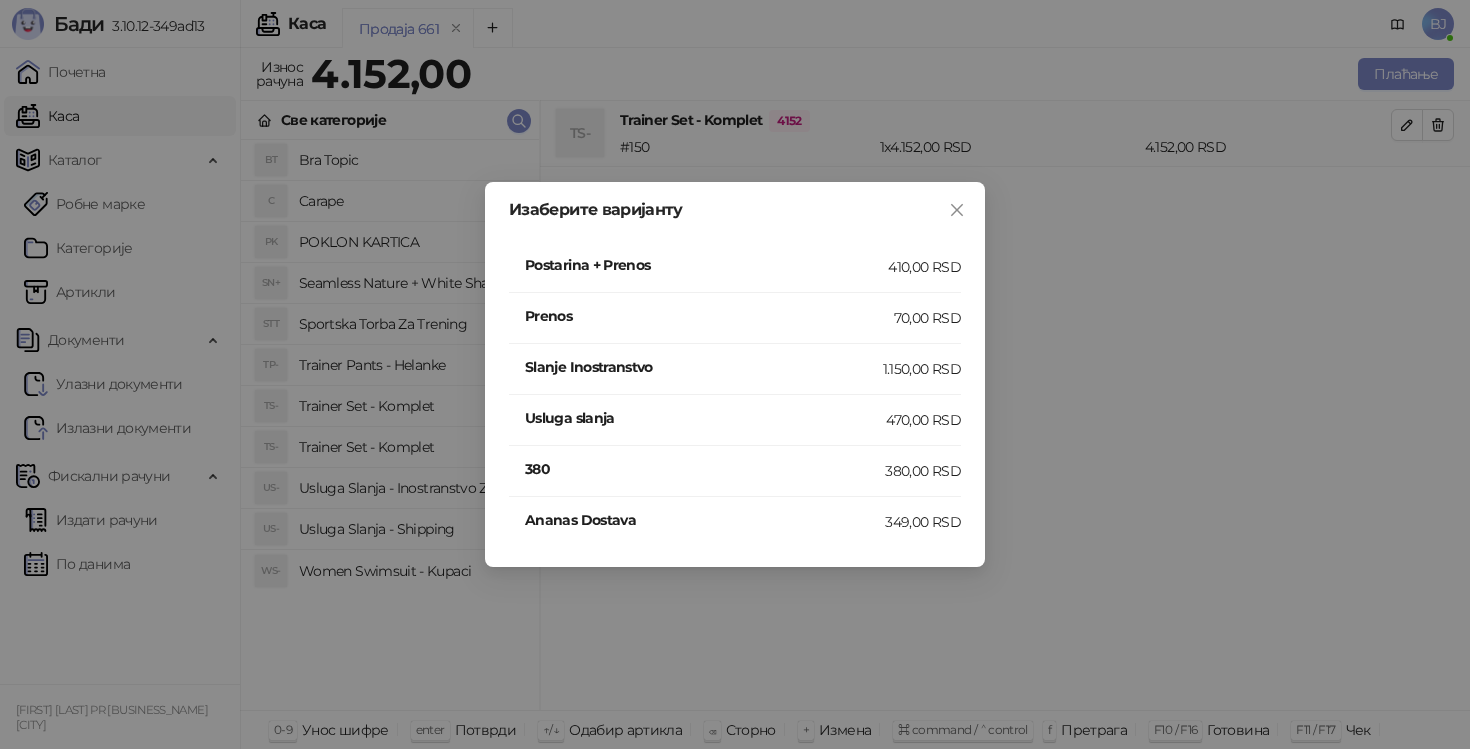 click on "Postarina + Prenos" at bounding box center (706, 265) 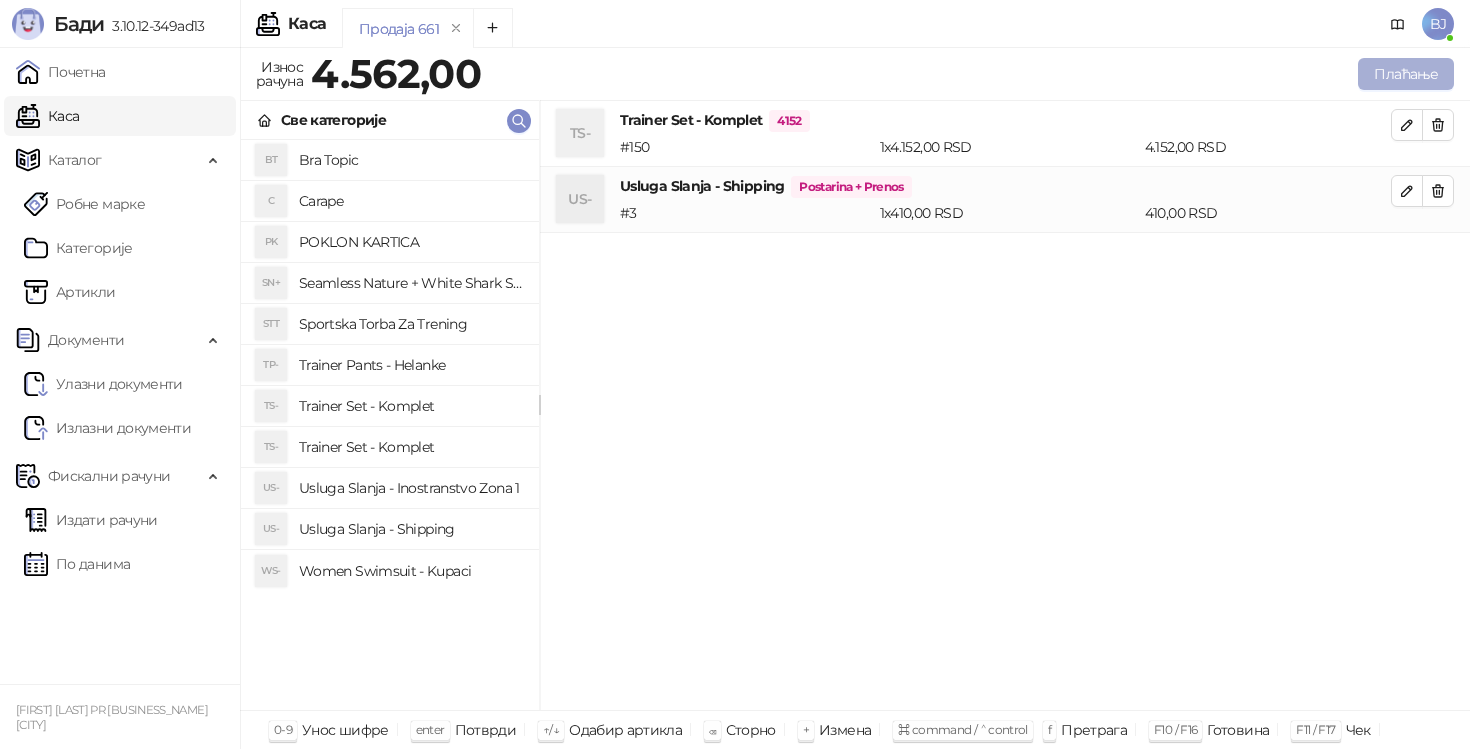 click on "Плаћање" at bounding box center [1406, 74] 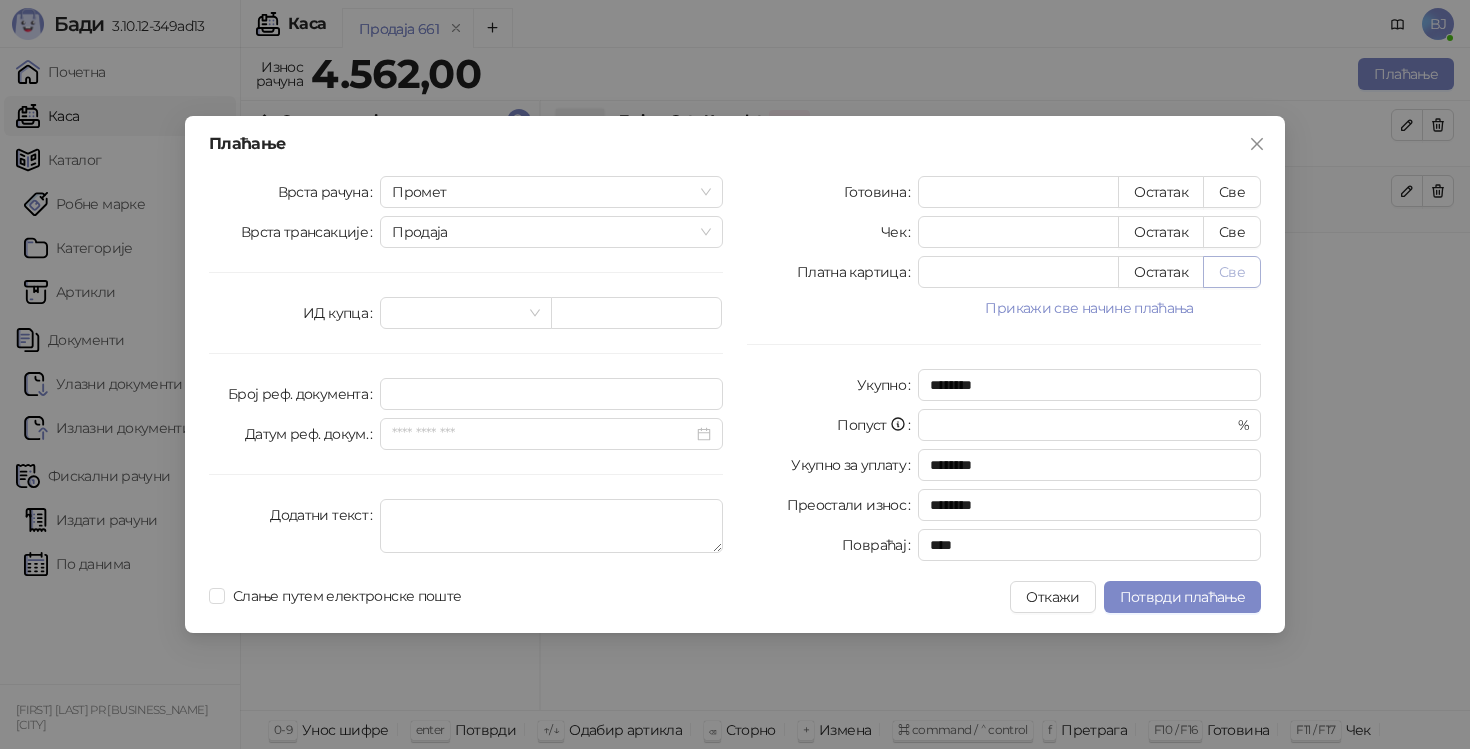 click on "Све" at bounding box center [1232, 272] 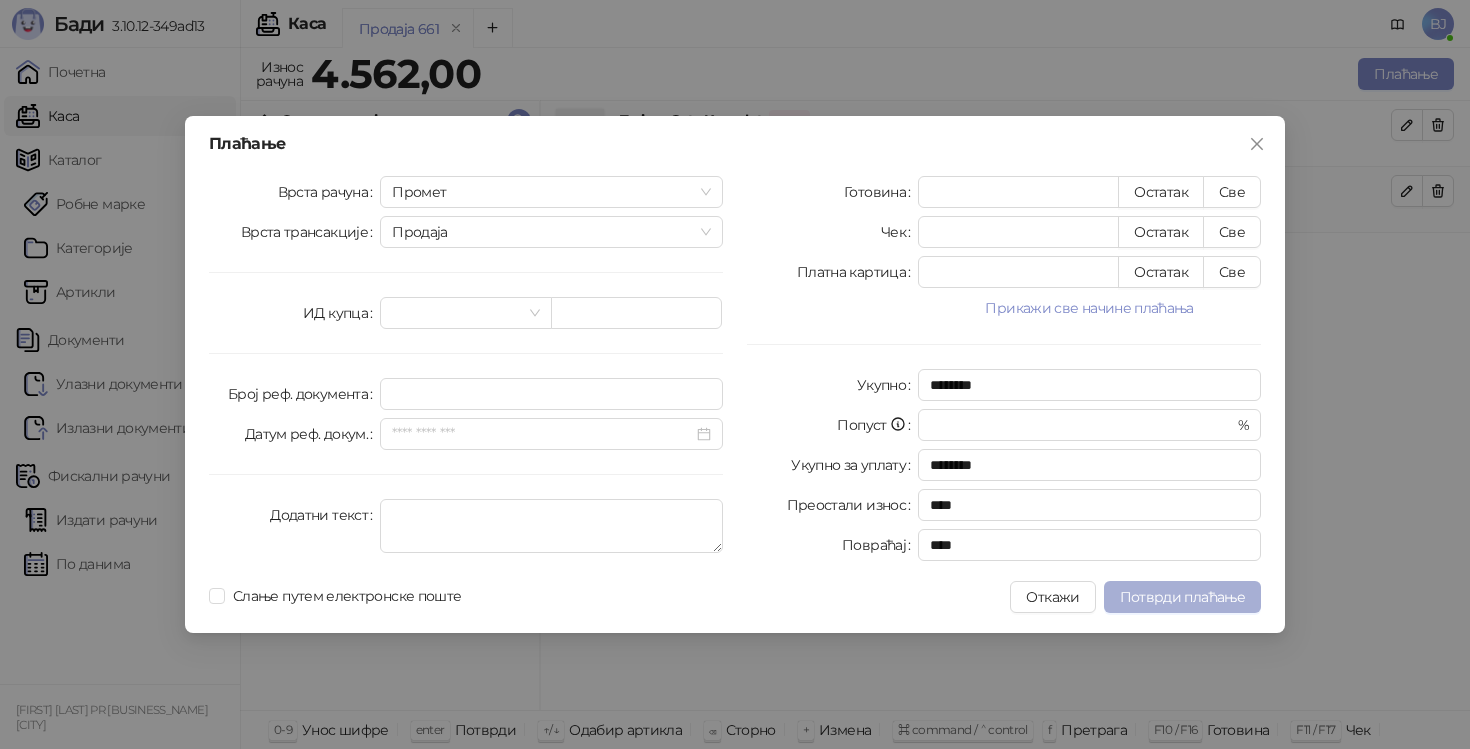 click on "Потврди плаћање" at bounding box center [1182, 597] 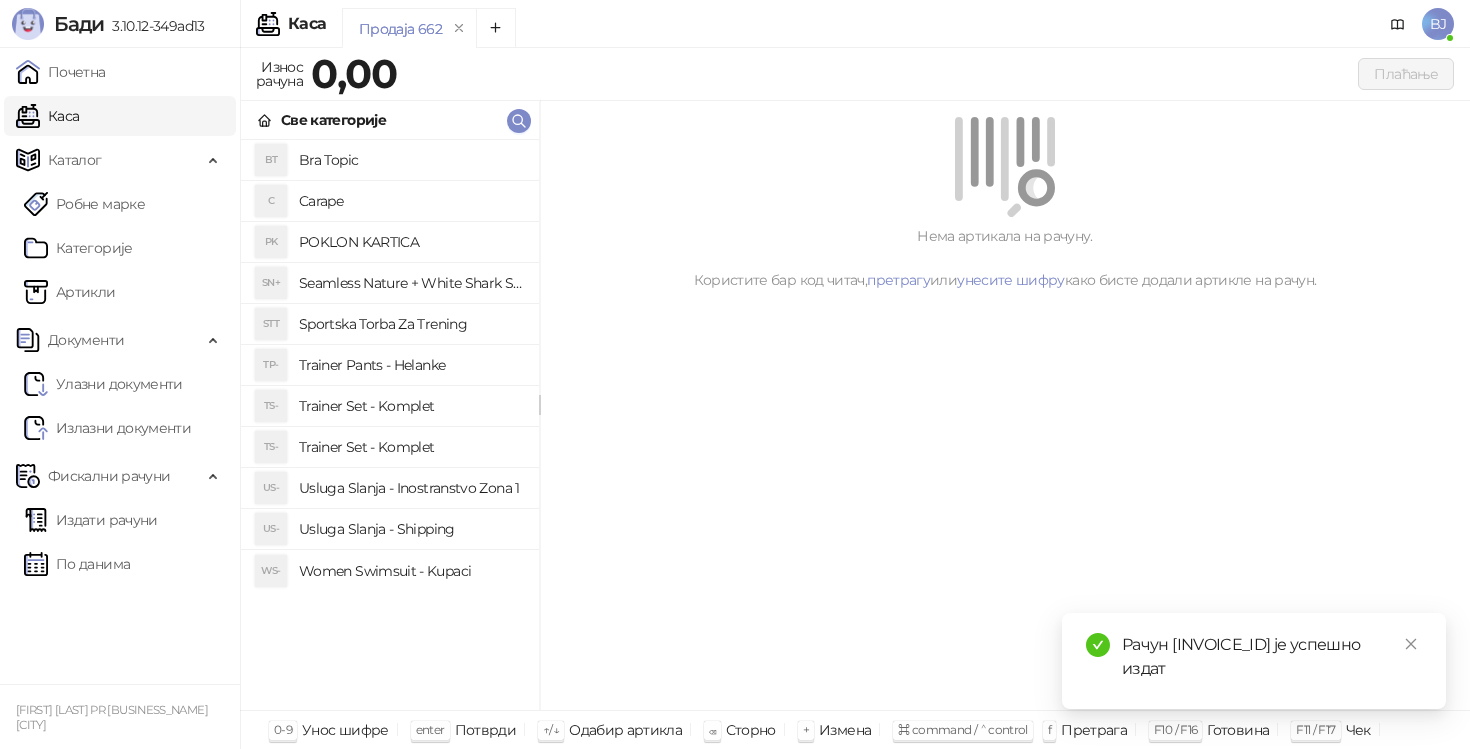 click on "Нема артикала на рачуну.  Користите бар код читач,  претрагу  или  унесите шифру  како бисте додали артикле на рачун." at bounding box center [1005, 406] 